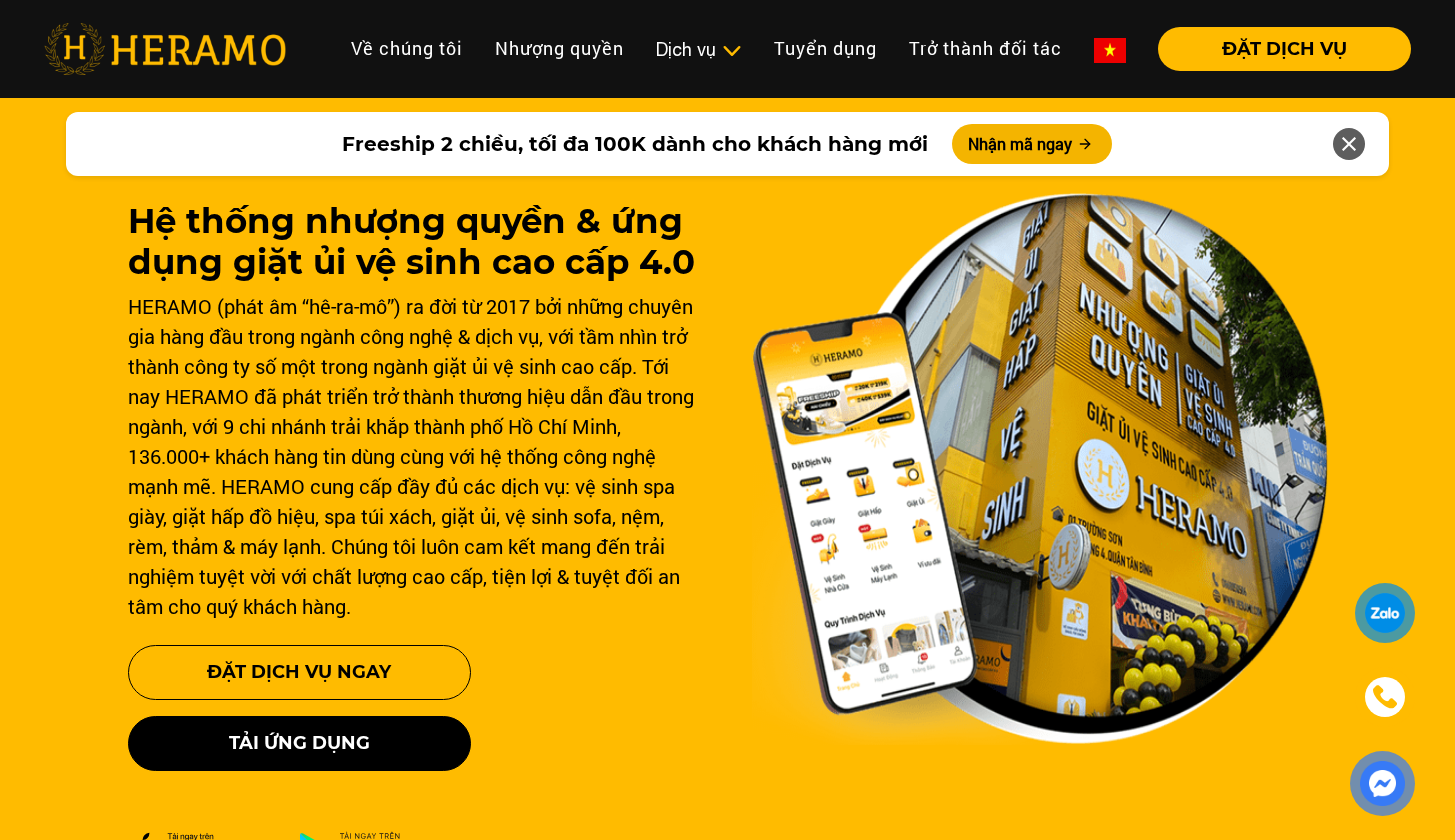 scroll, scrollTop: 151, scrollLeft: 0, axis: vertical 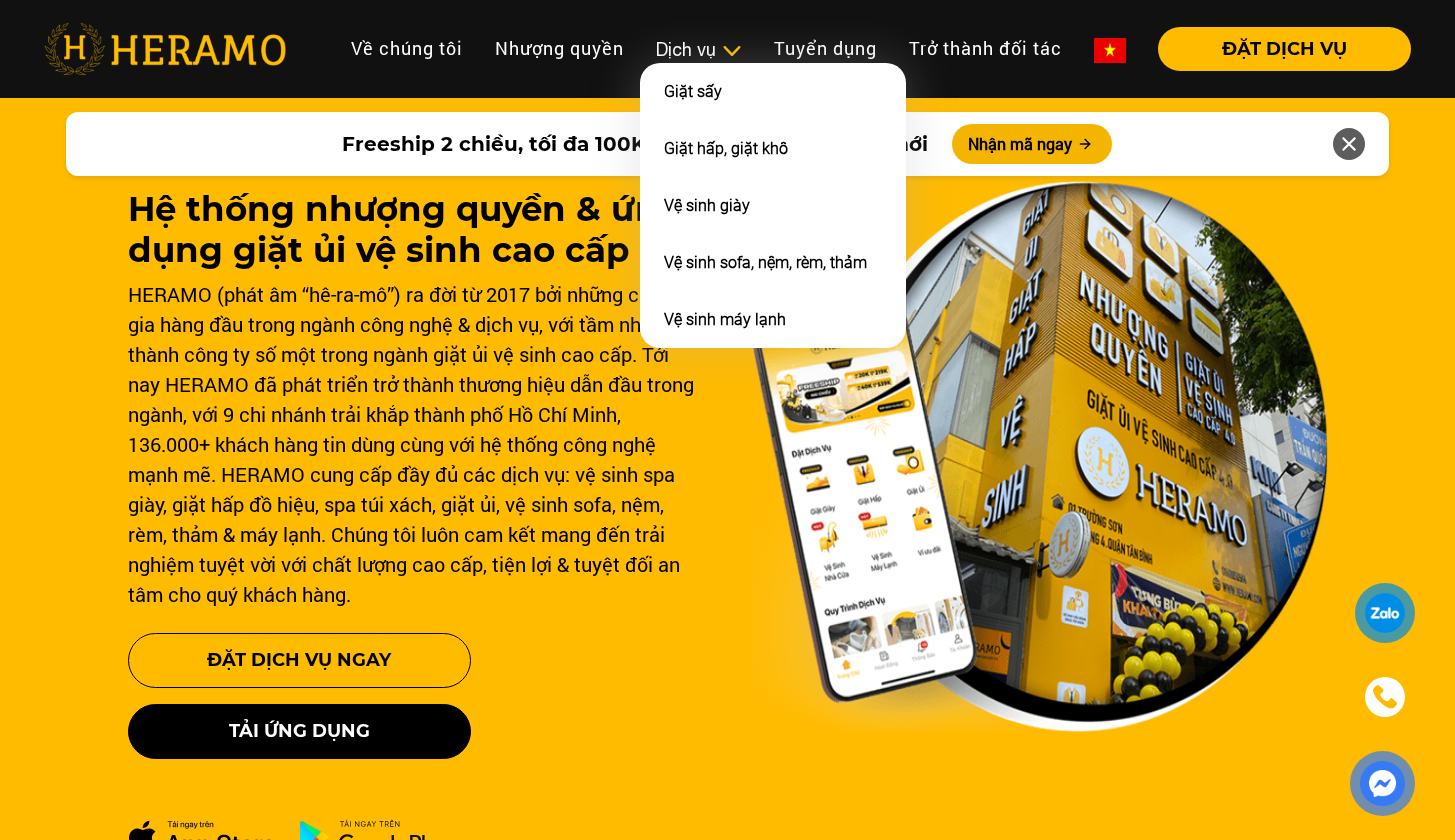 click on "Dịch vụ" at bounding box center (699, 49) 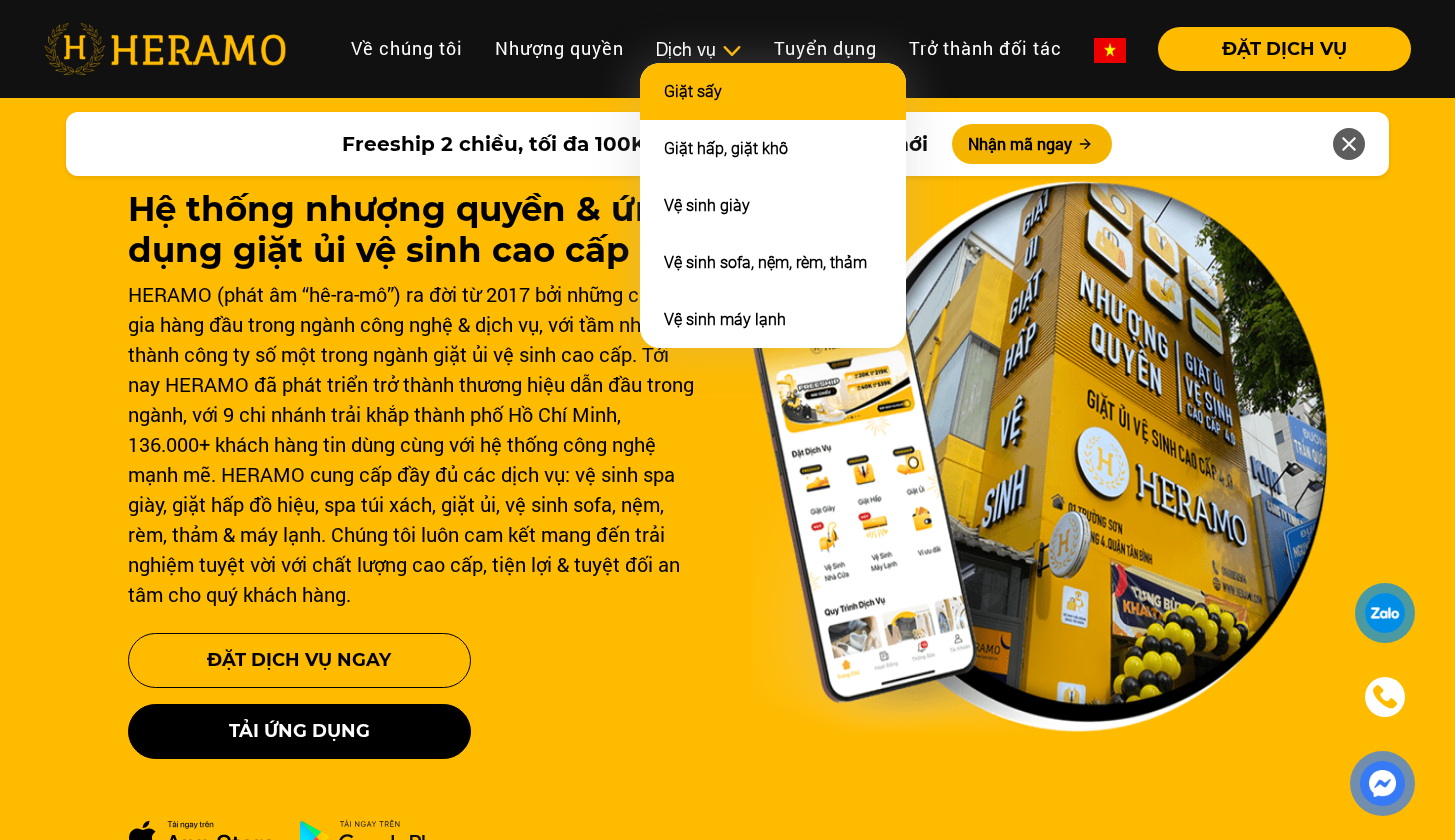 click on "Giặt sấy" at bounding box center (693, 91) 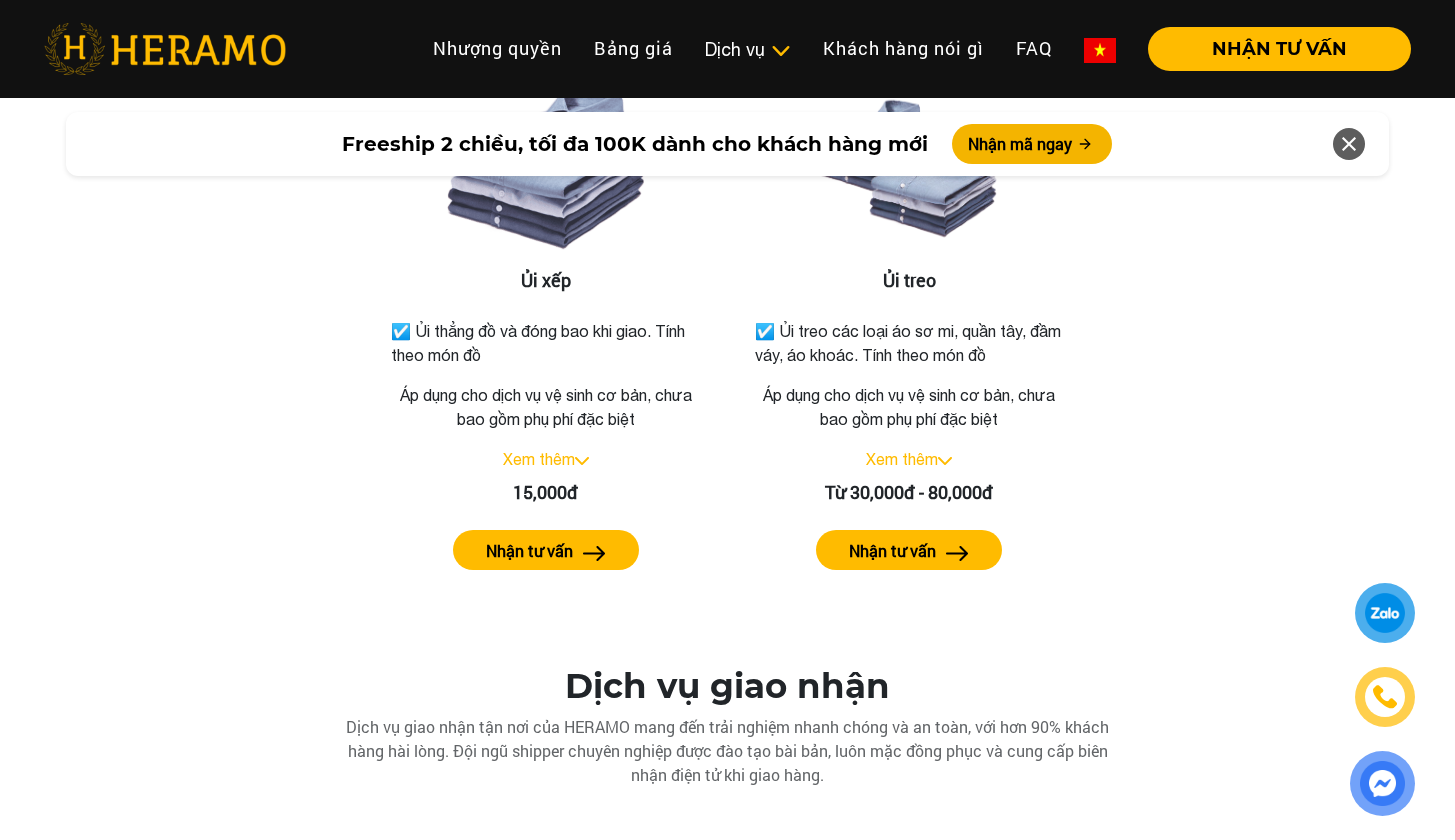 scroll, scrollTop: 2811, scrollLeft: 0, axis: vertical 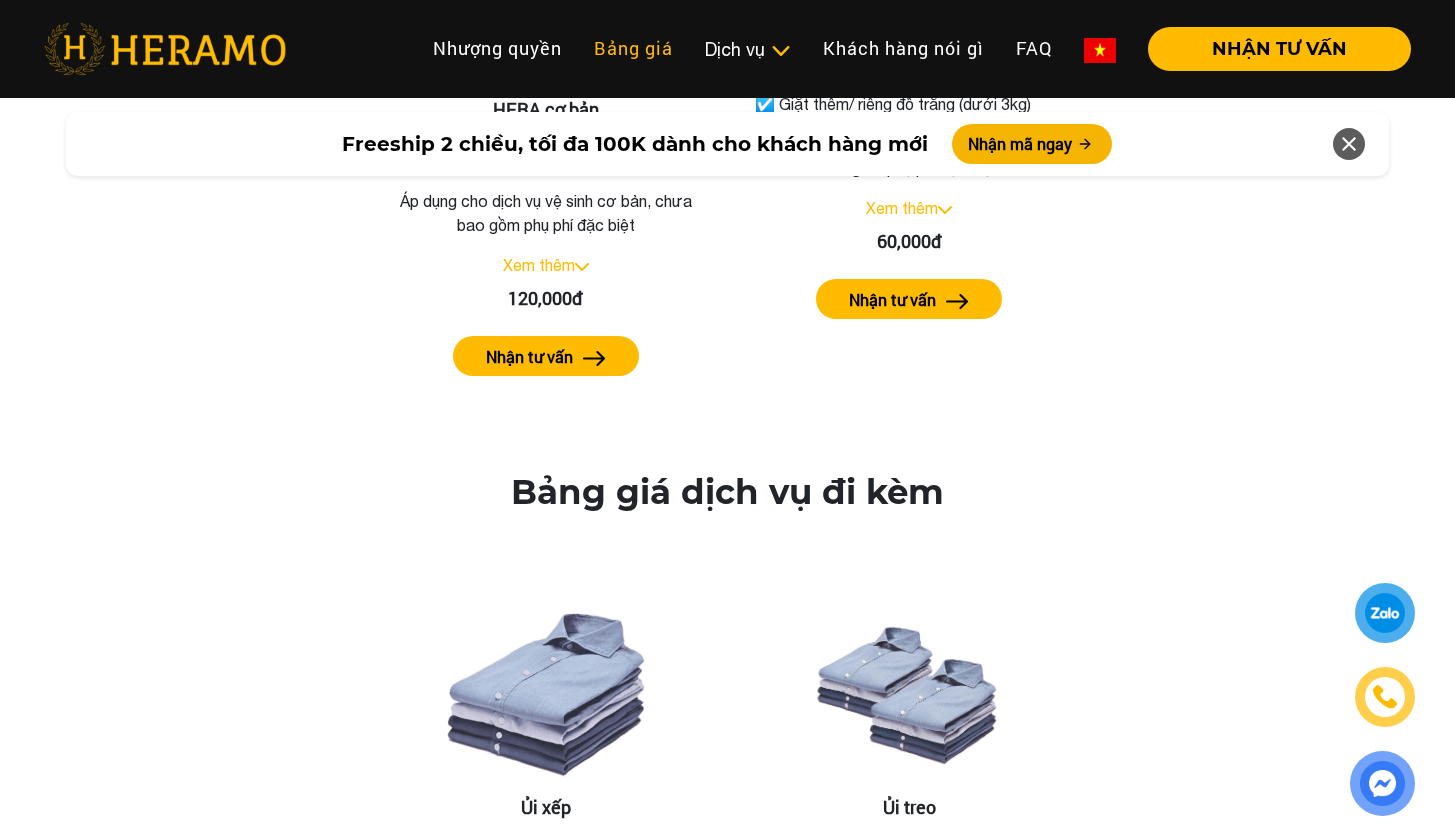 click on "Bảng giá" at bounding box center (633, 48) 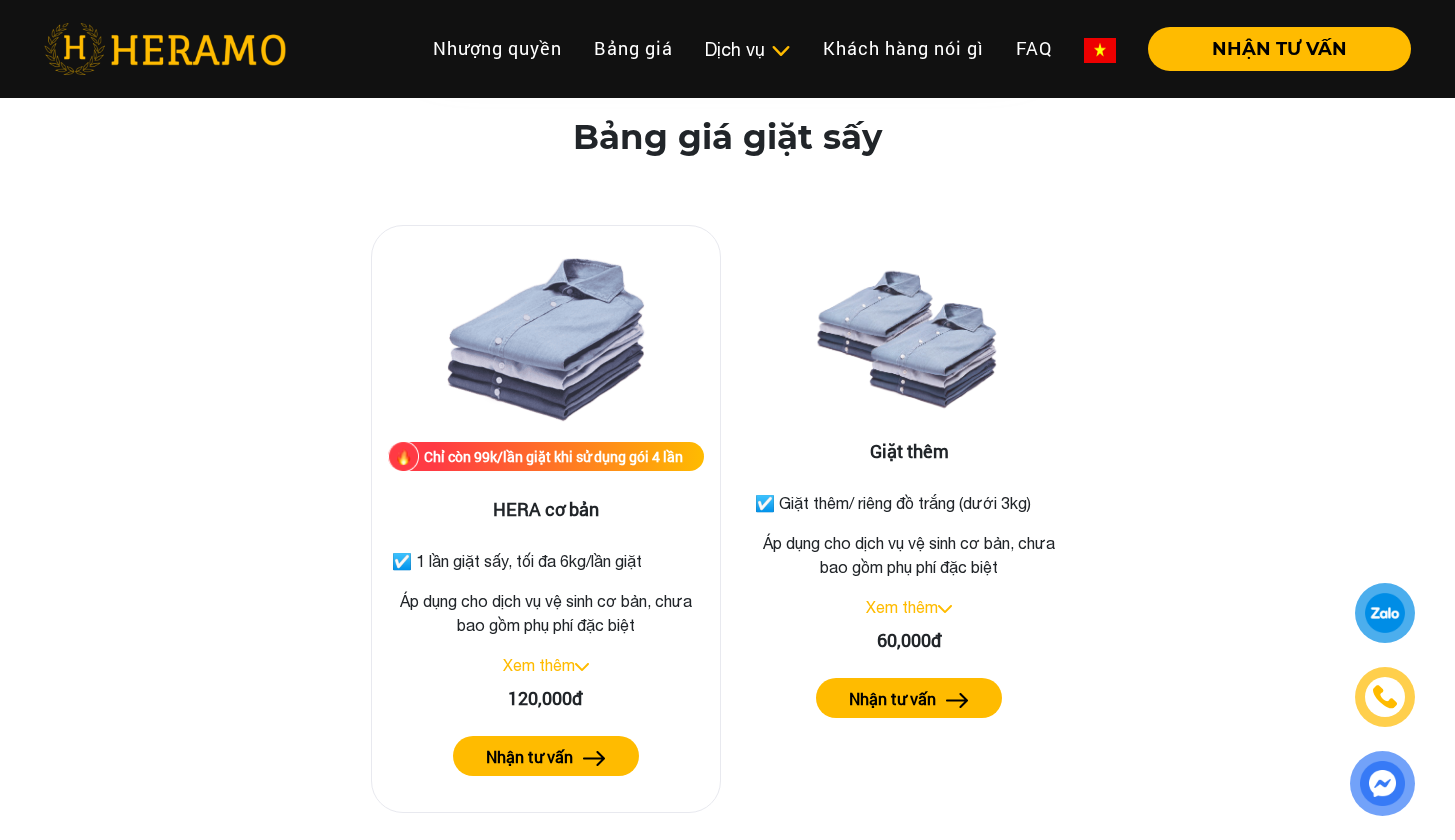 scroll, scrollTop: 2413, scrollLeft: 0, axis: vertical 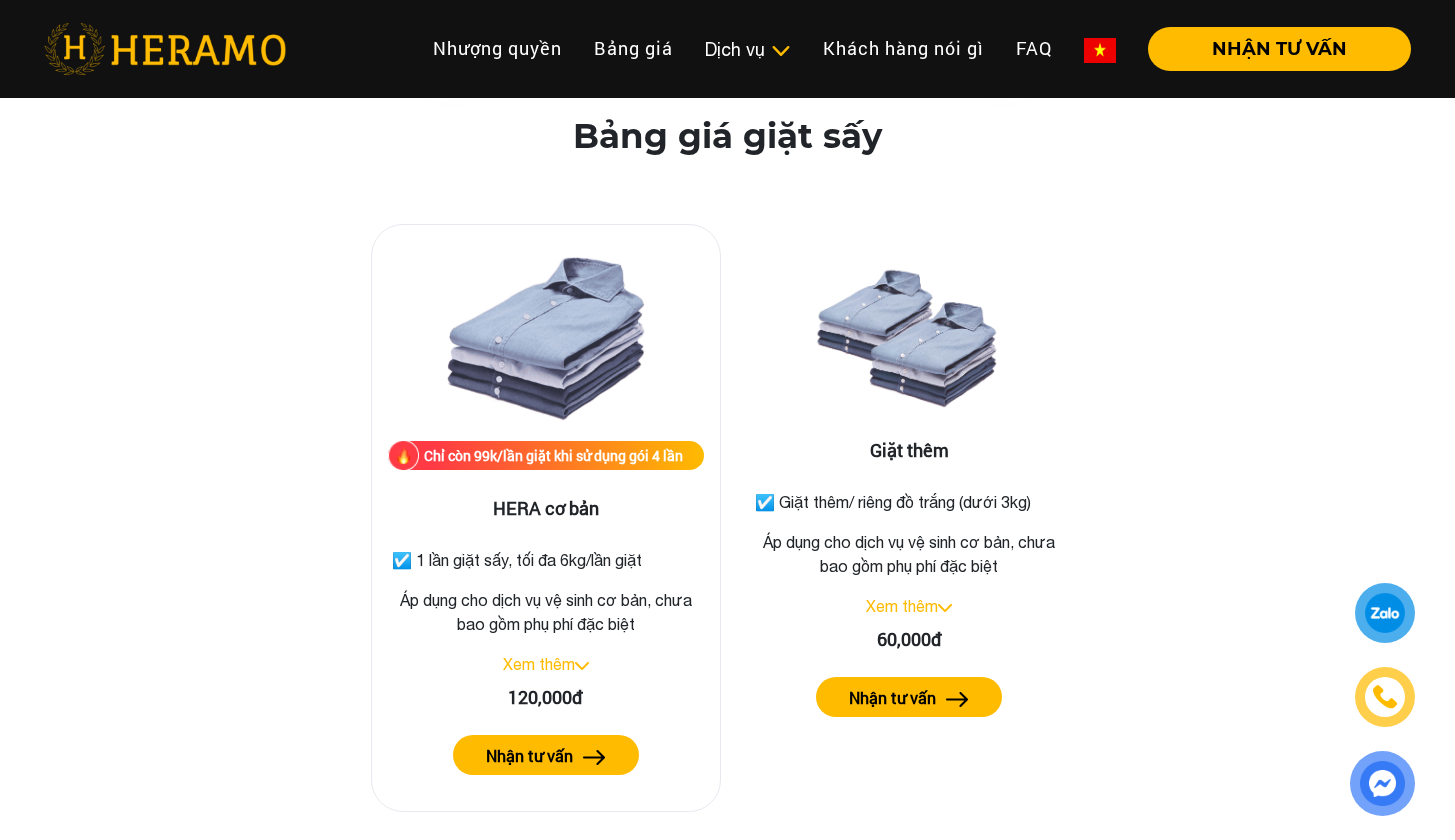 click at bounding box center [546, 341] 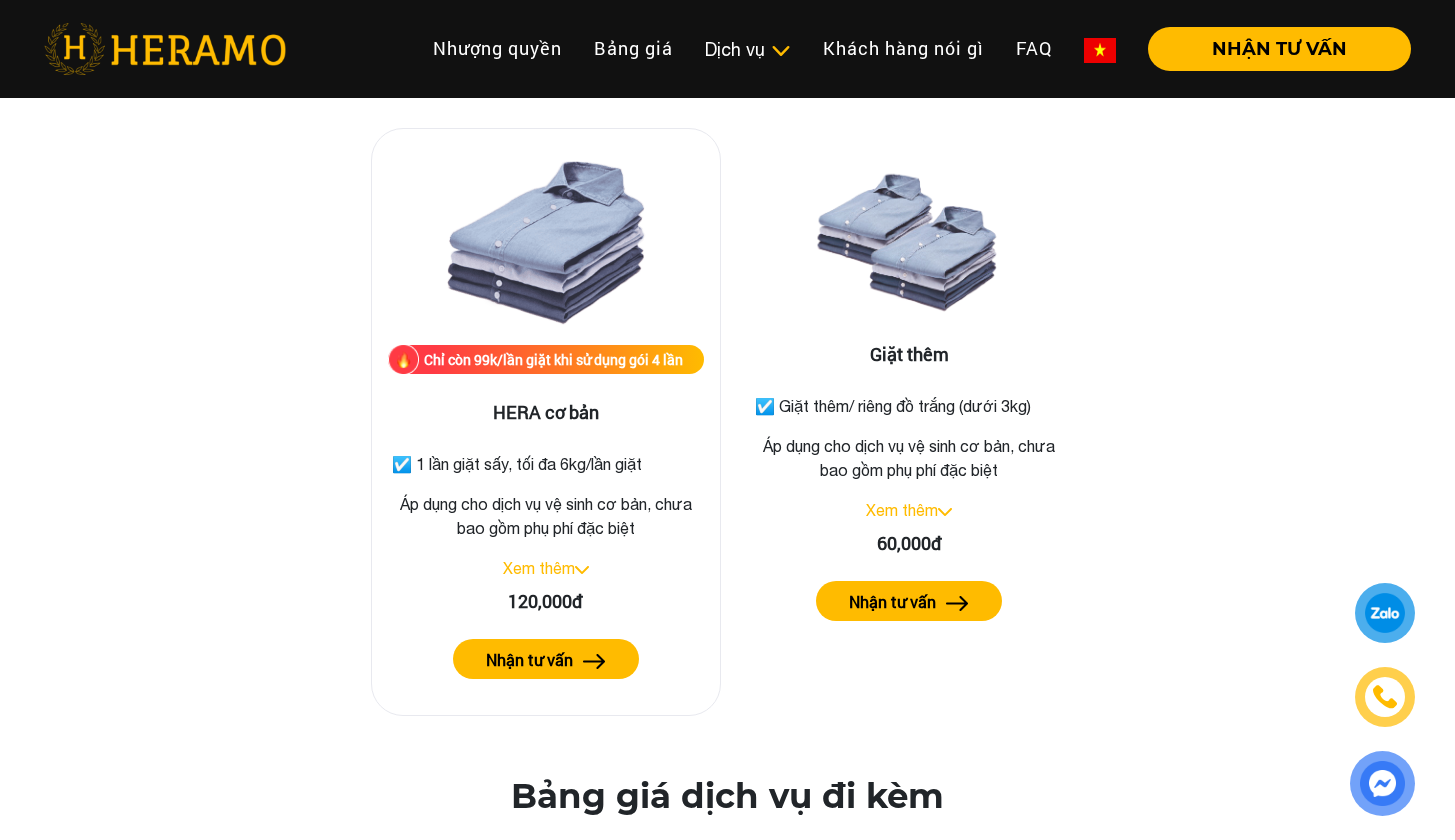 scroll, scrollTop: 2525, scrollLeft: 0, axis: vertical 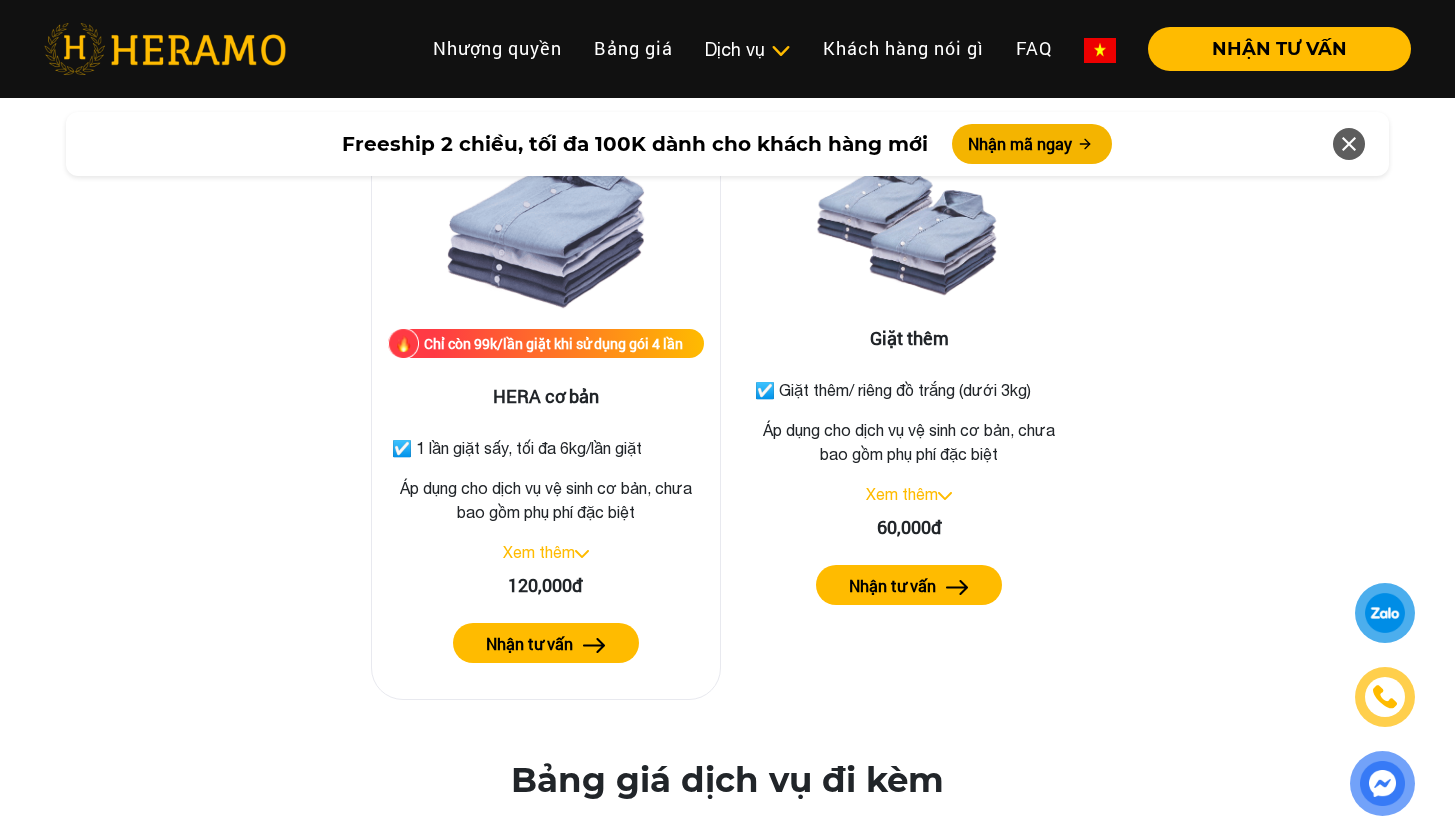click on "Xem thêm" at bounding box center [539, 552] 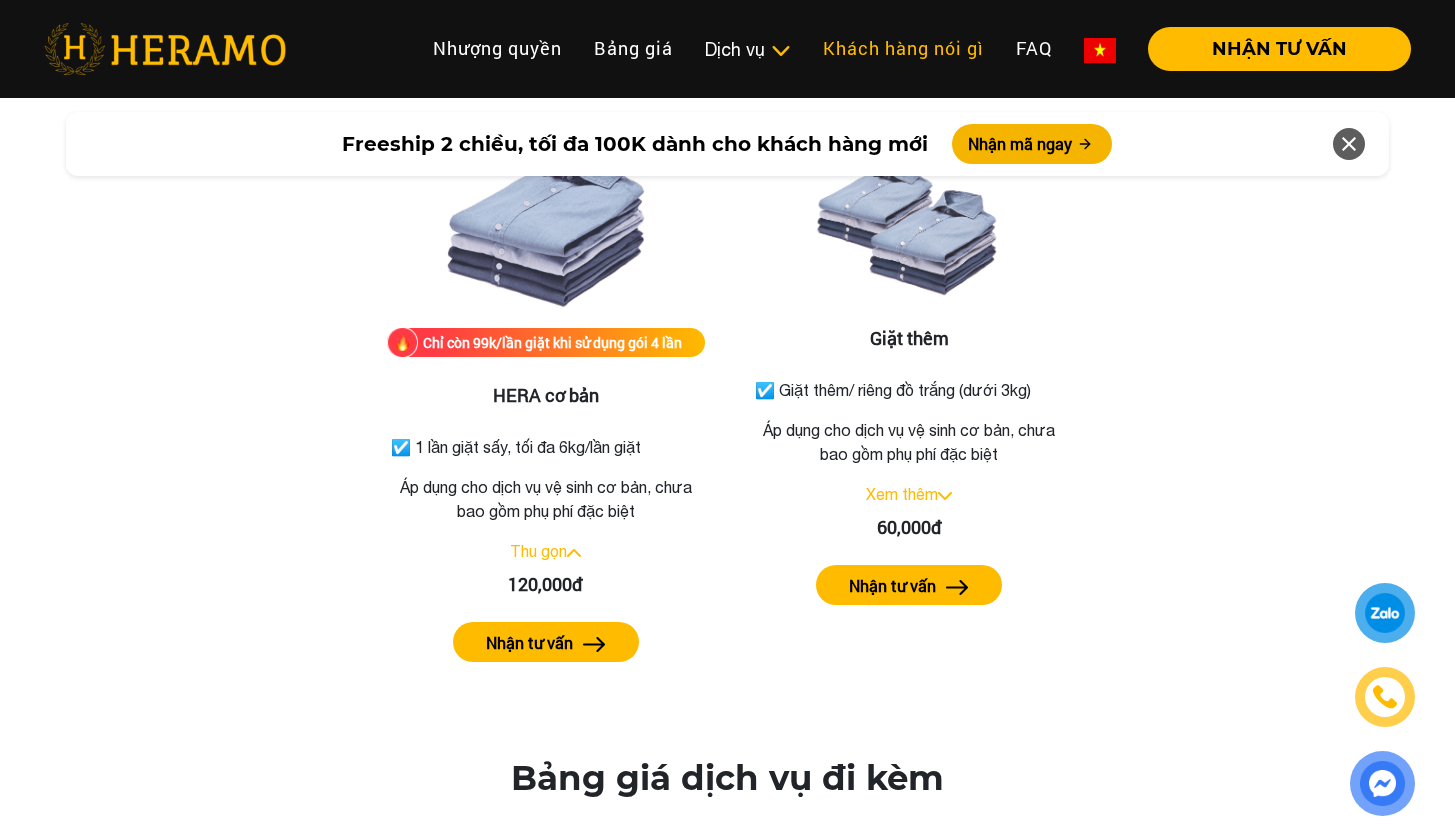 click on "Khách hàng nói gì" at bounding box center [903, 48] 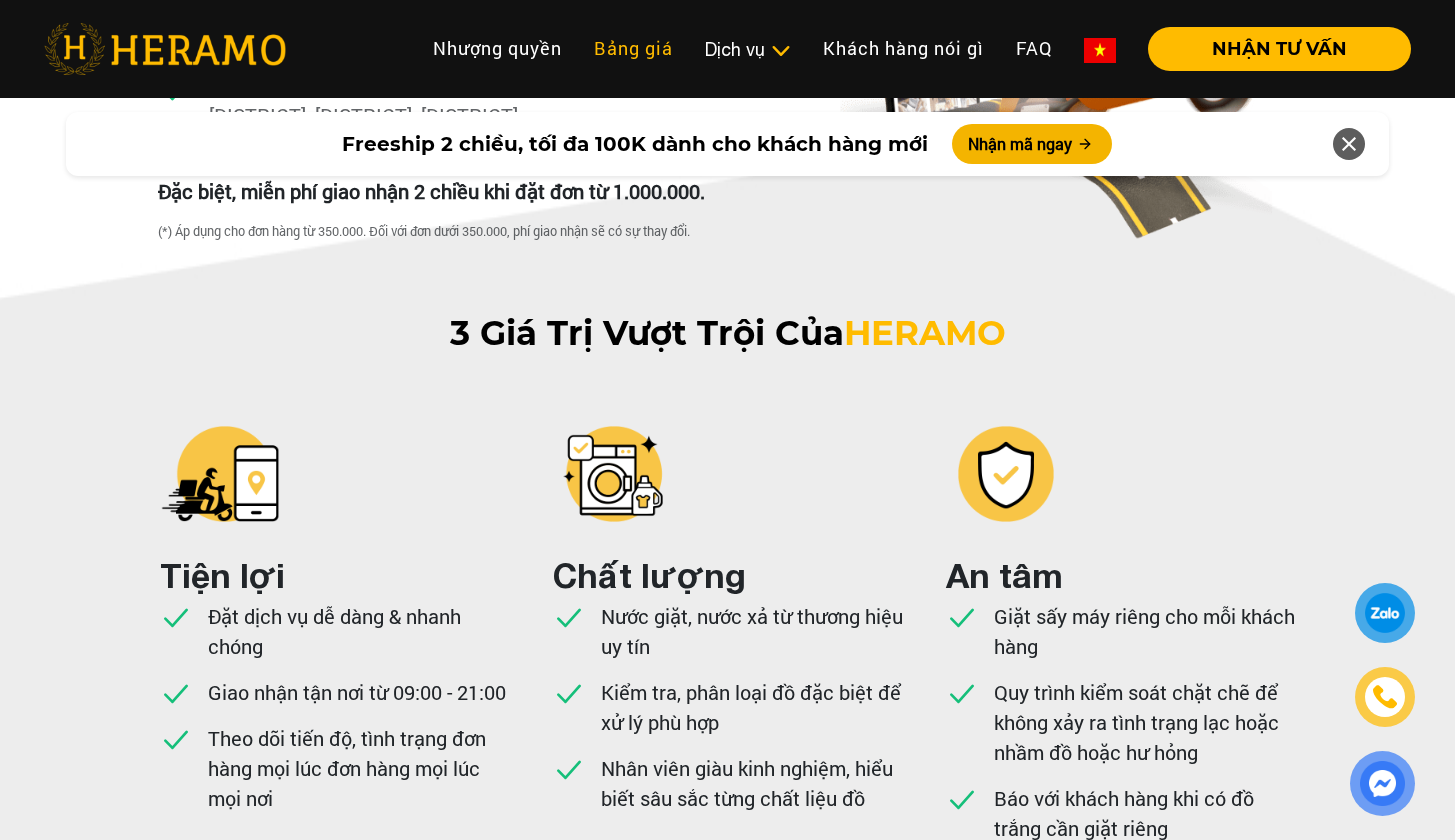 click on "Bảng giá" at bounding box center (633, 48) 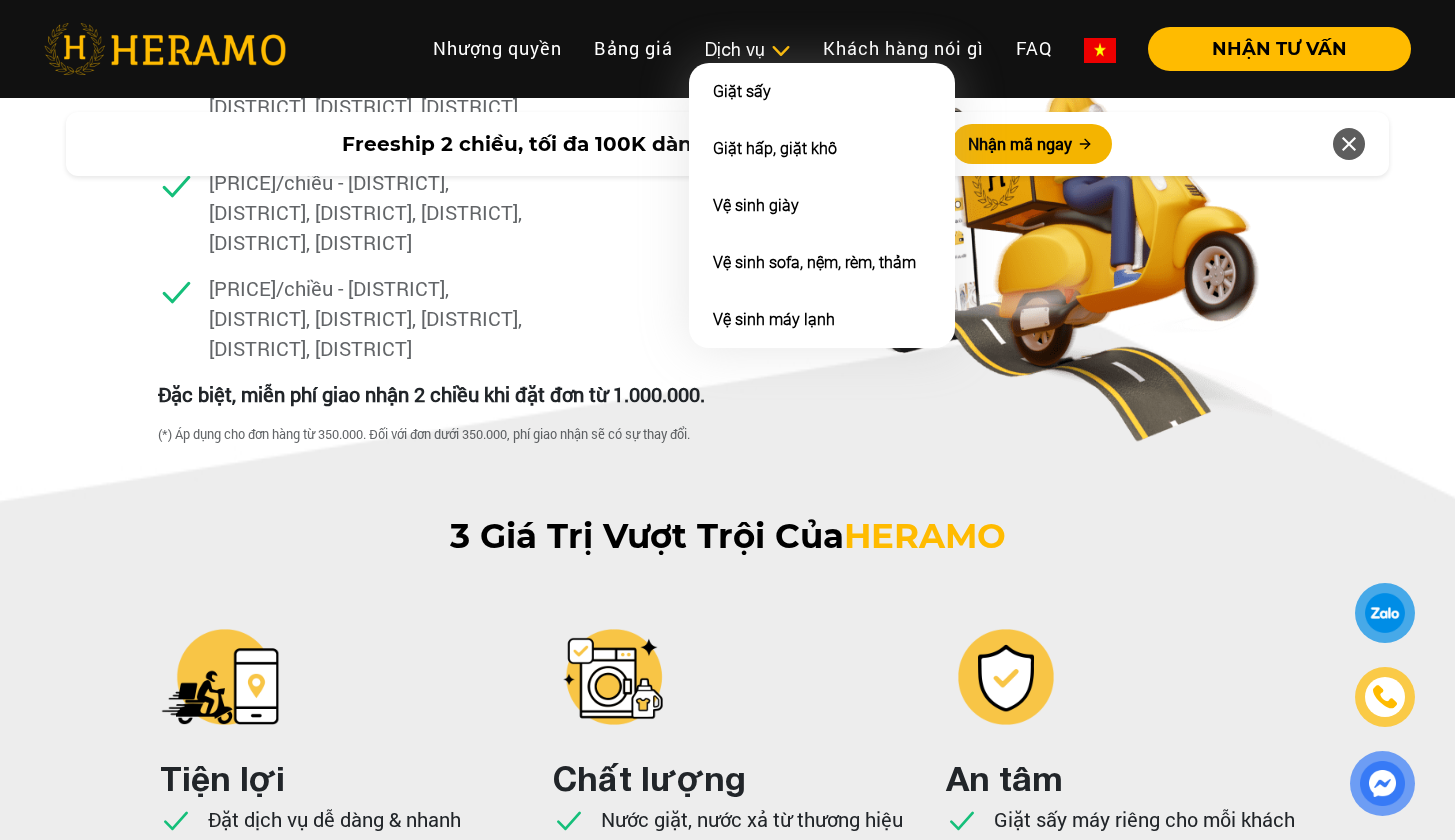 scroll, scrollTop: 4039, scrollLeft: 0, axis: vertical 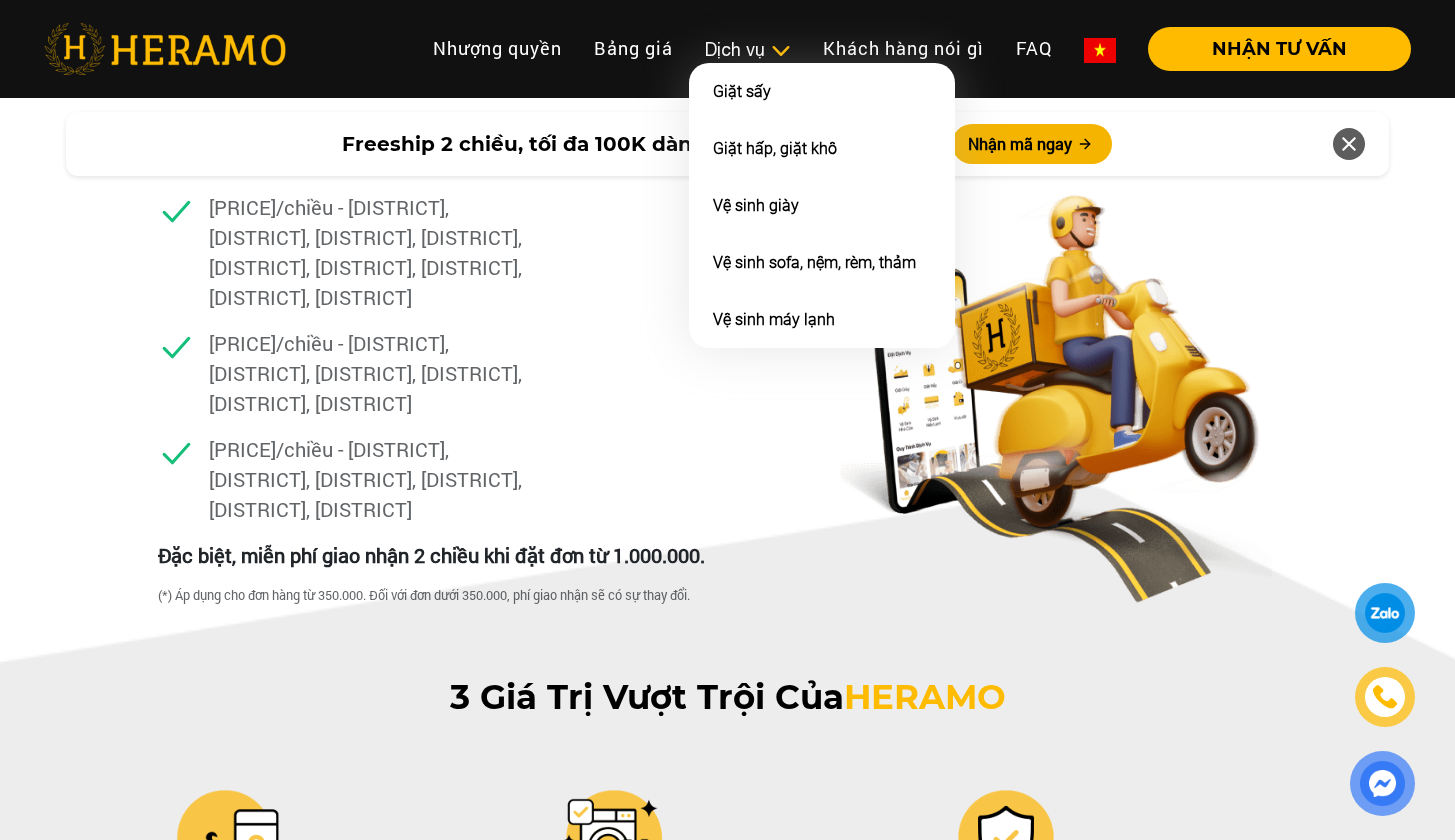 click on "Dịch vụ" at bounding box center (748, 49) 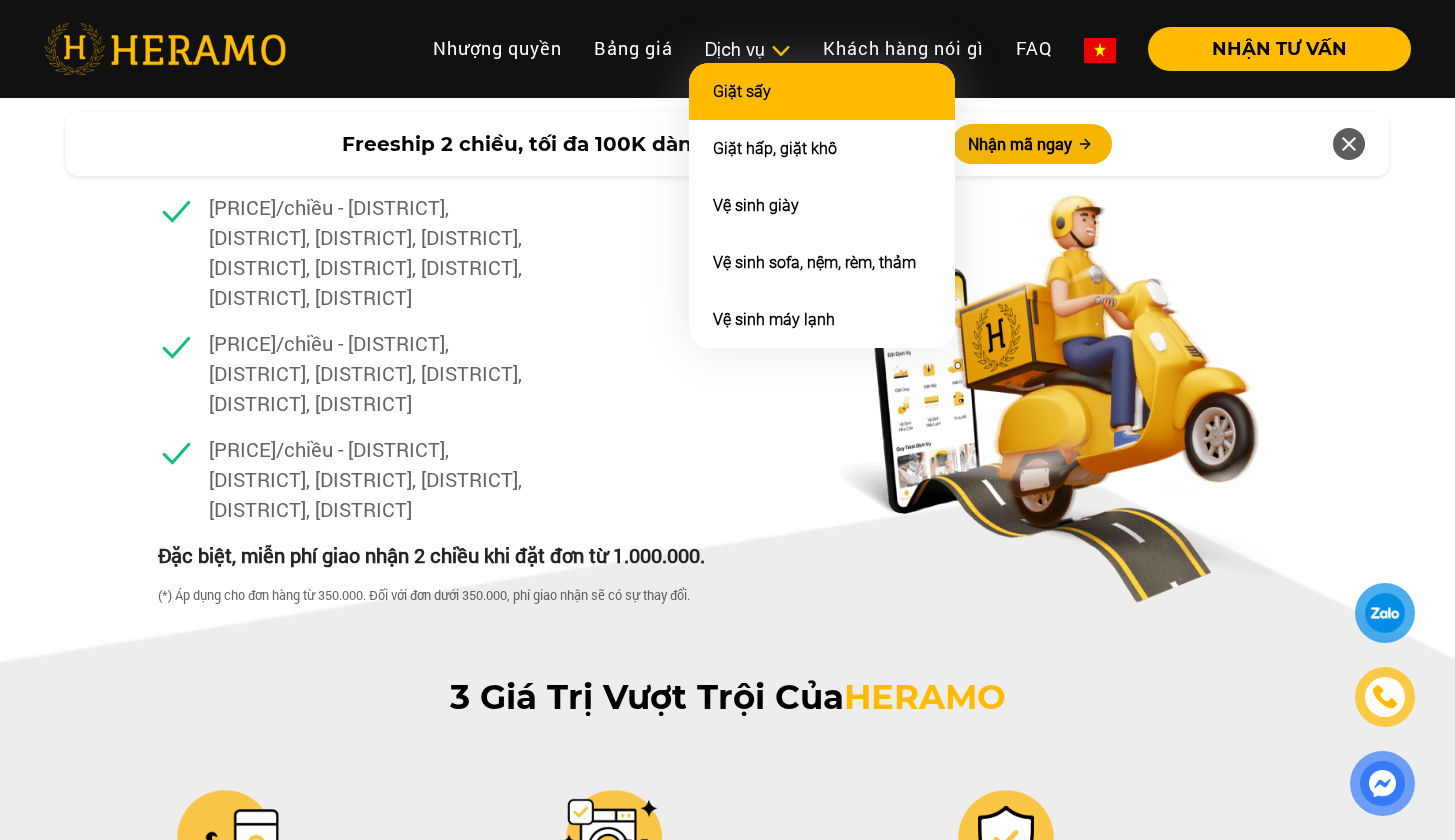 click on "Giặt sấy" at bounding box center (742, 91) 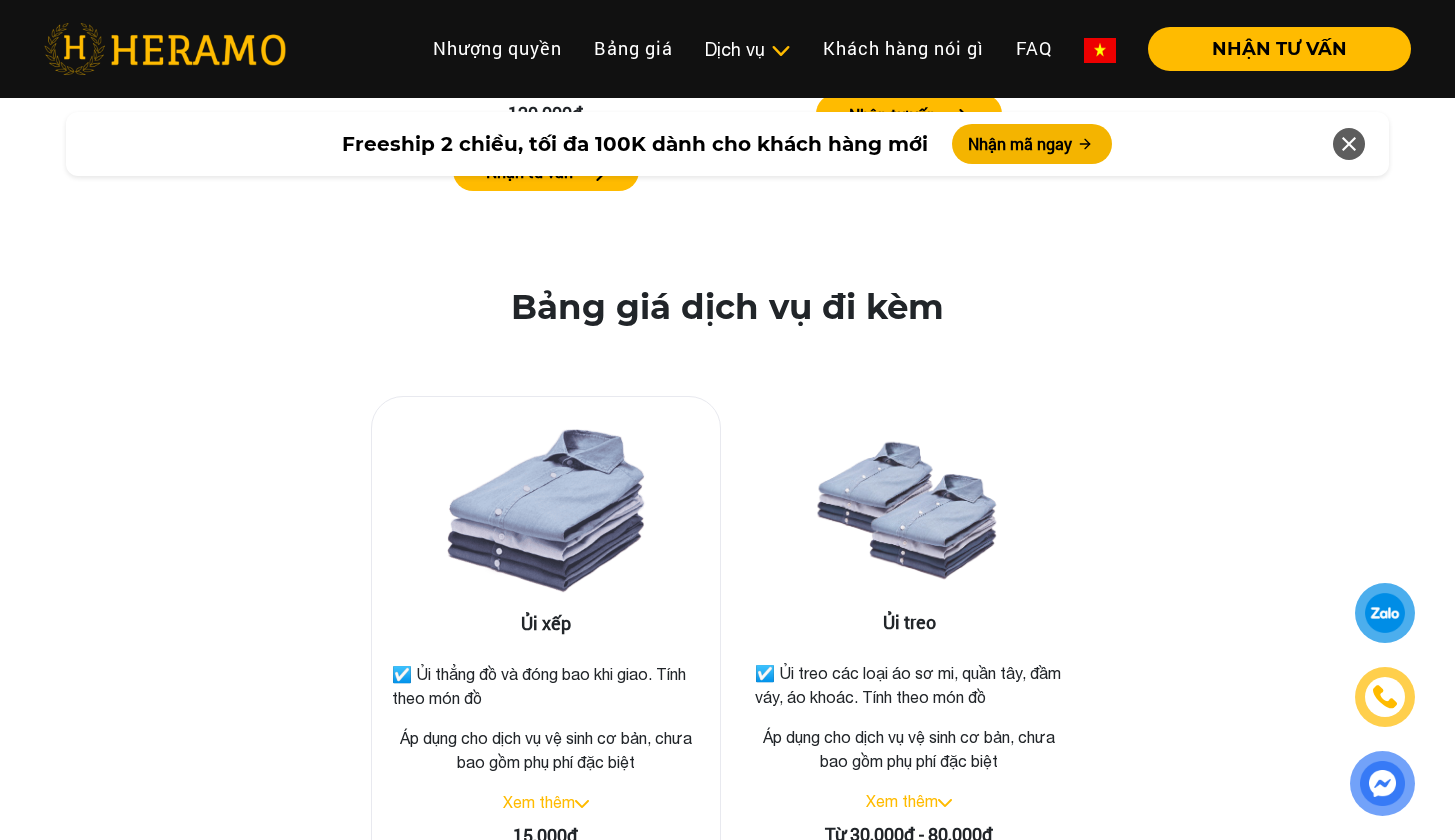 scroll, scrollTop: 3177, scrollLeft: 0, axis: vertical 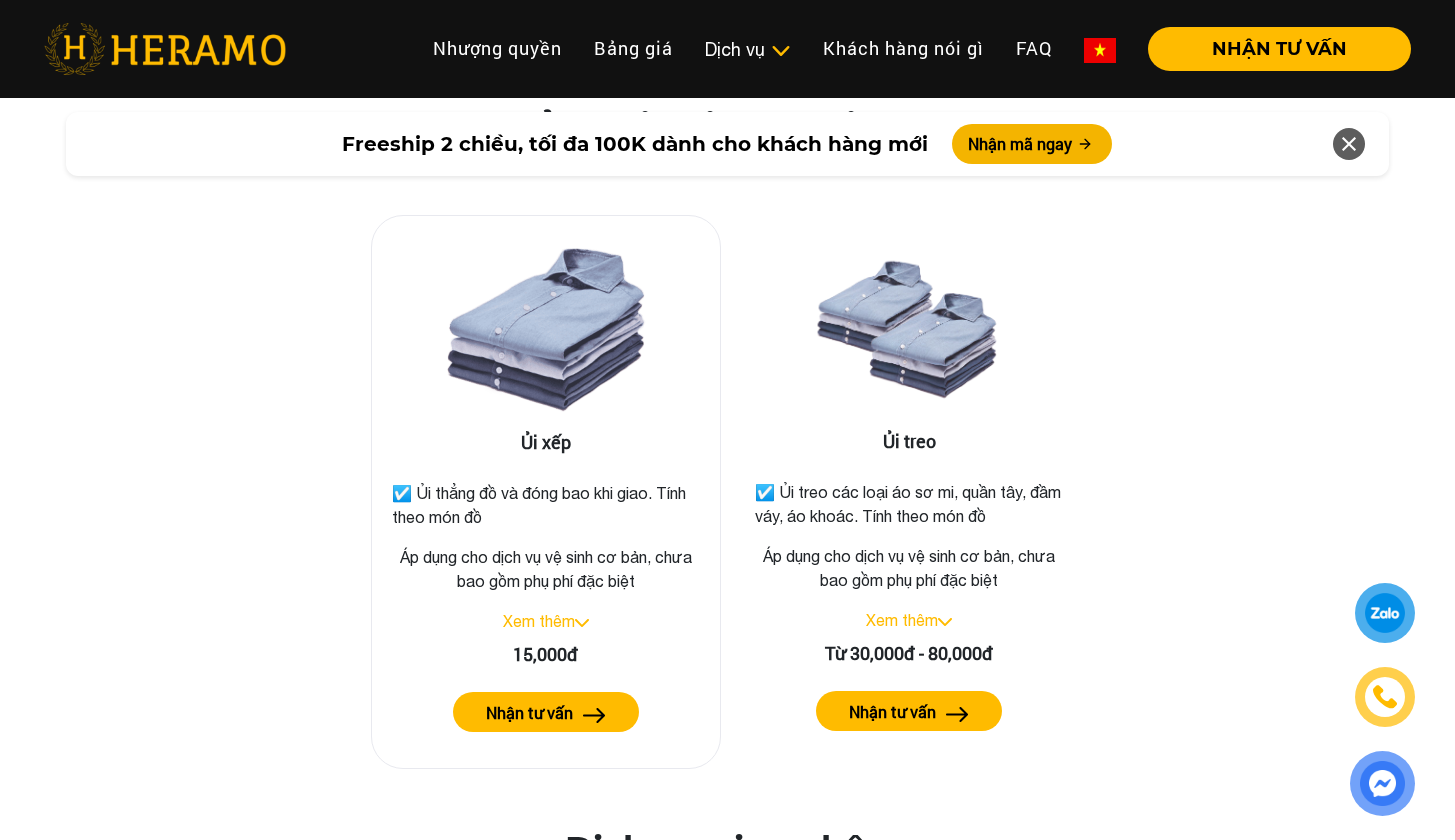 click at bounding box center (546, 332) 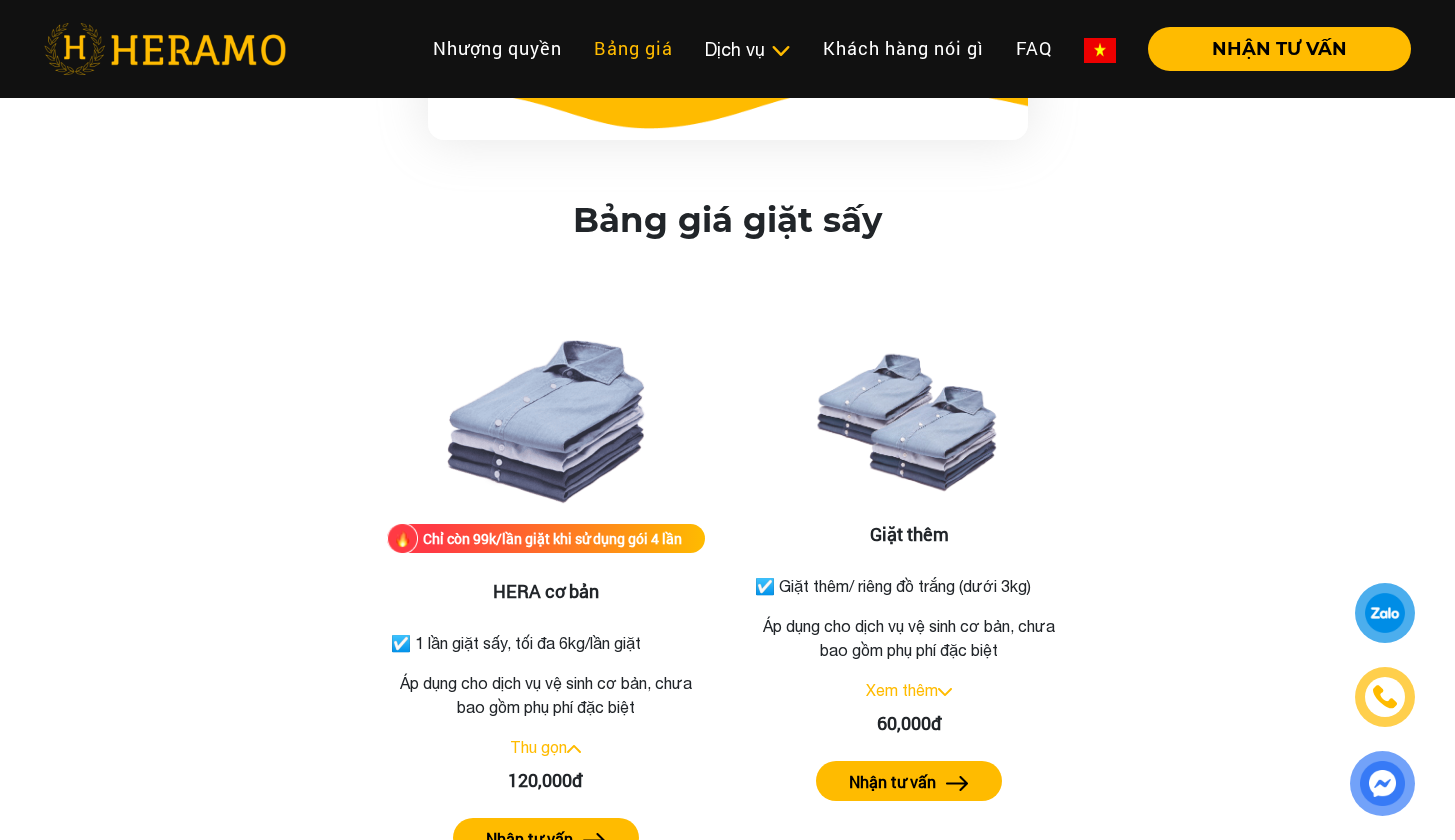 click on "Bảng giá" at bounding box center (633, 48) 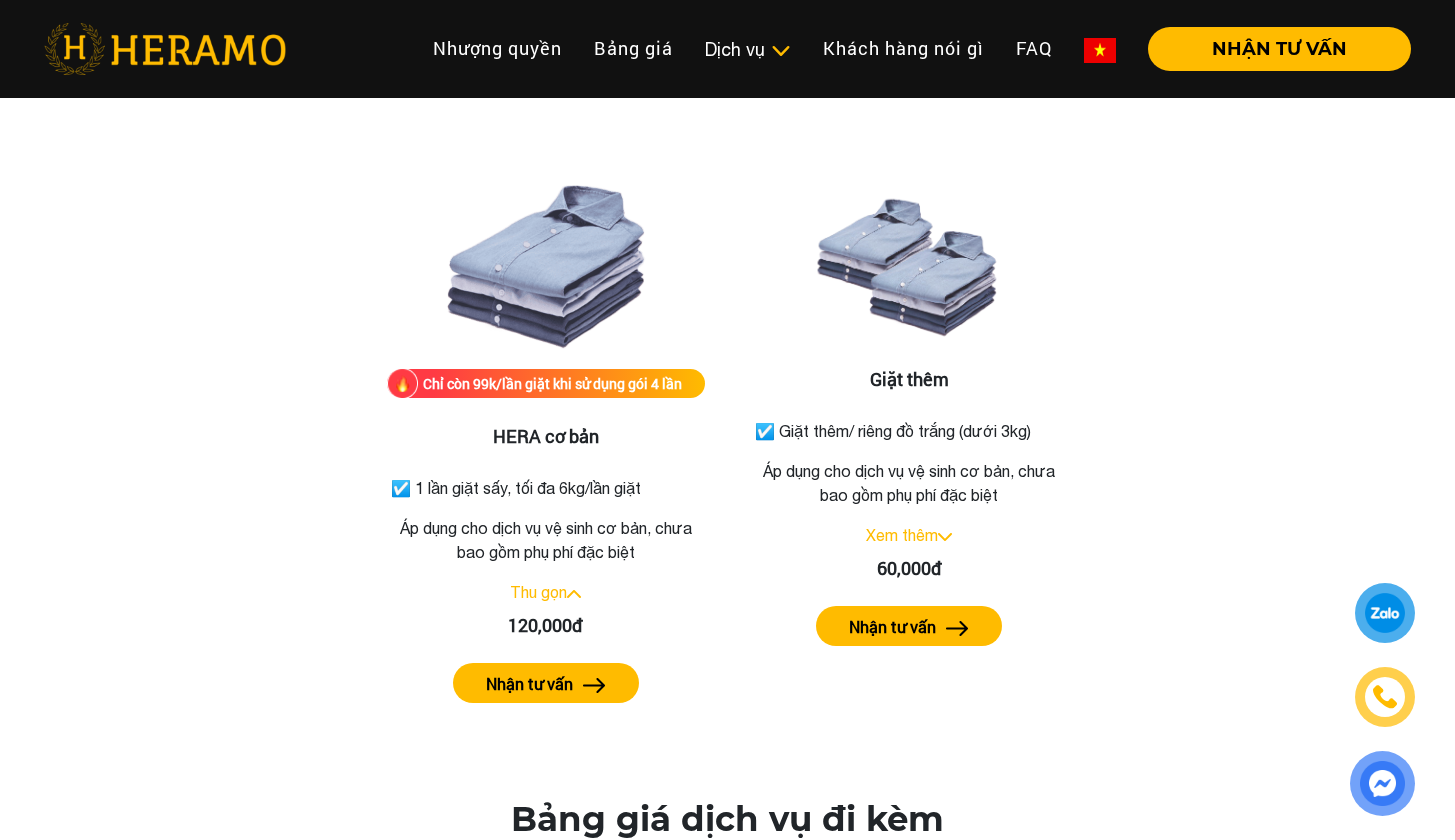 scroll, scrollTop: 2490, scrollLeft: 0, axis: vertical 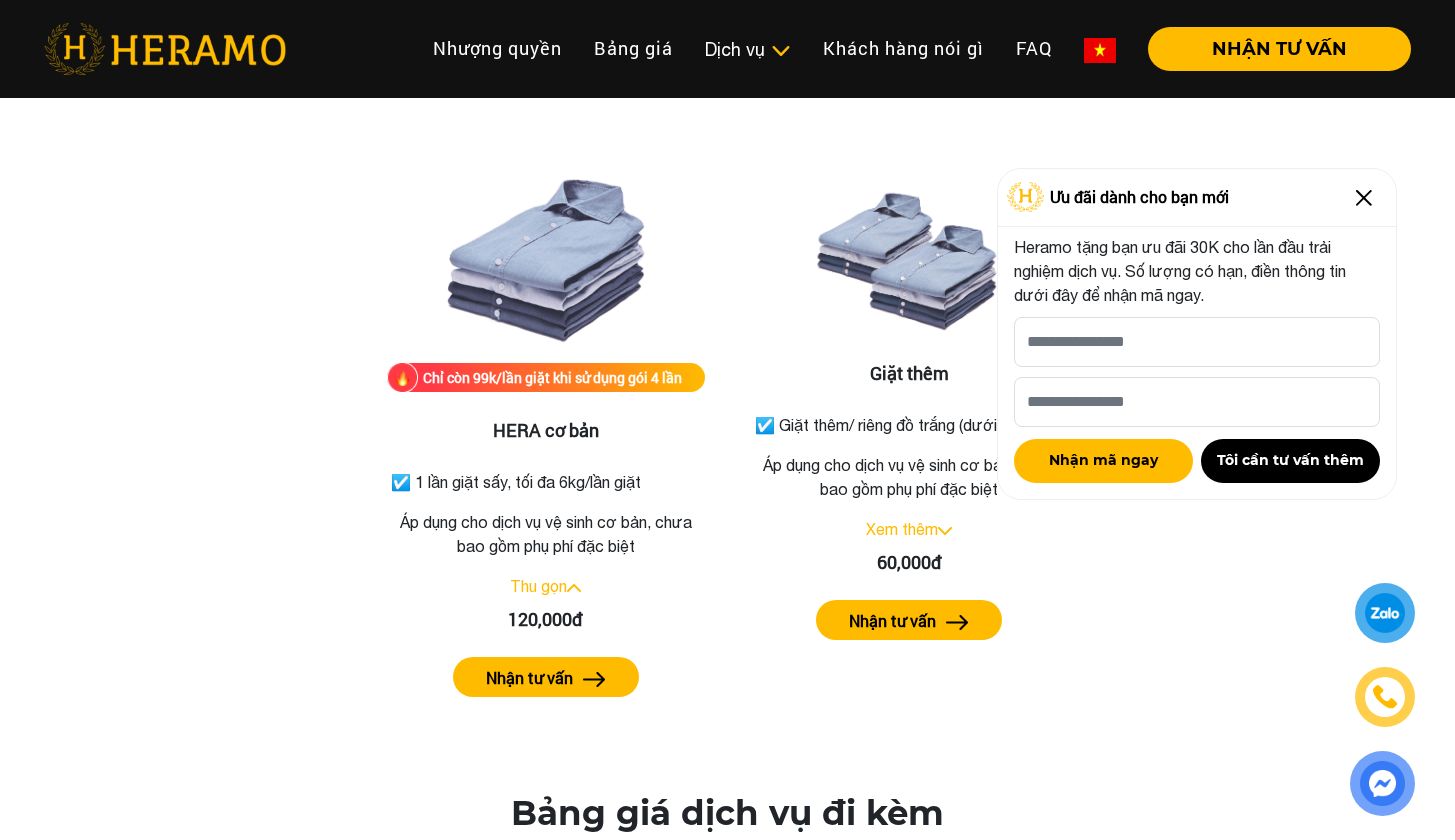 click on "Quy trình dịch vụ Dịch vụ Giặt sấy Giặt hấp, giặt khô Vệ sinh giày Vệ sinh sofa, nệm, rèm, thảm Vệ sinh máy lạnh Giặt sấy Giặt hấp, giặt khô Vệ sinh giày Vệ sinh sofa, nệm, rèm, thảm Vệ sinh máy lạnh" at bounding box center [748, 49] 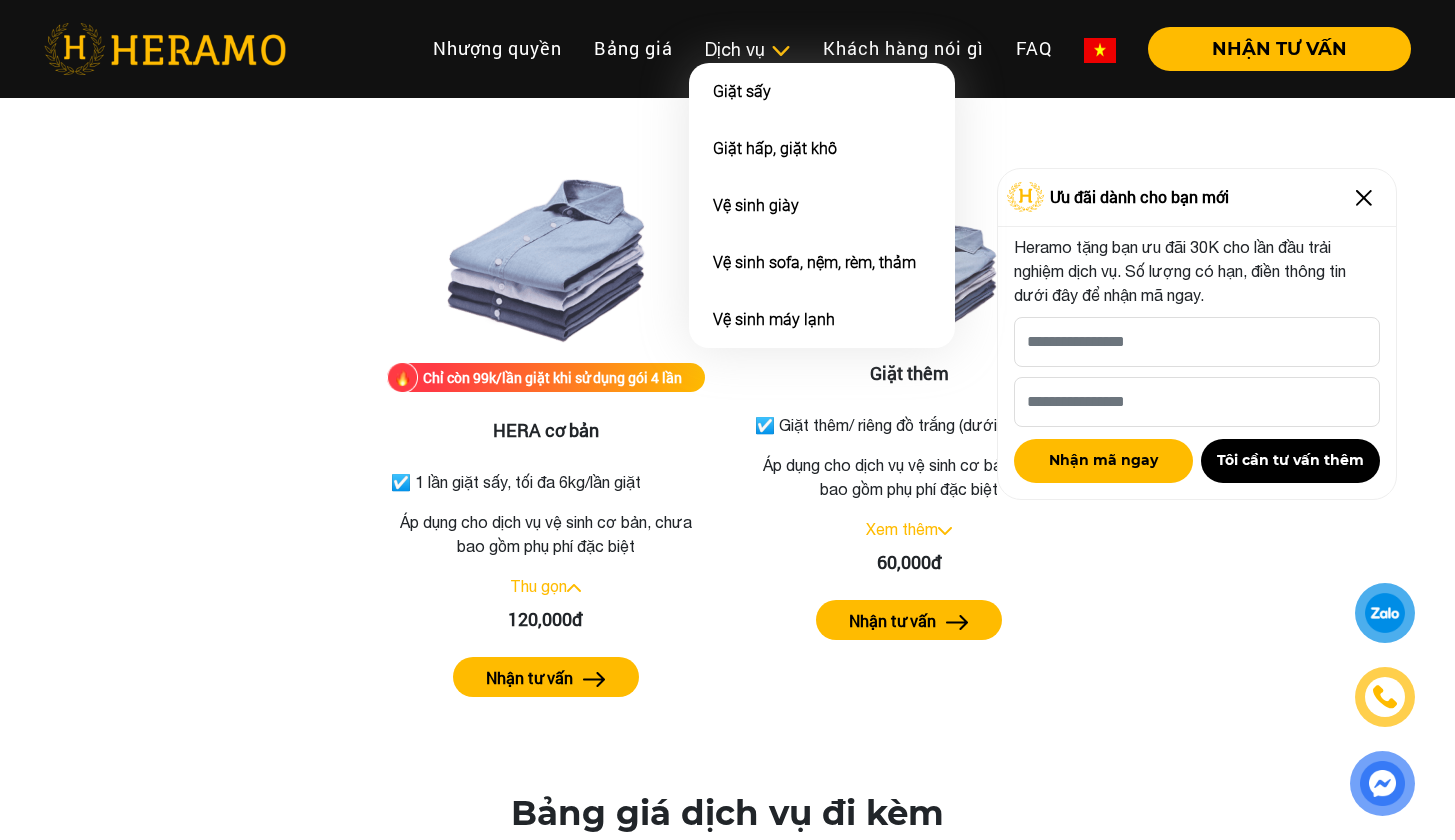 click on "Dịch vụ" at bounding box center (748, 49) 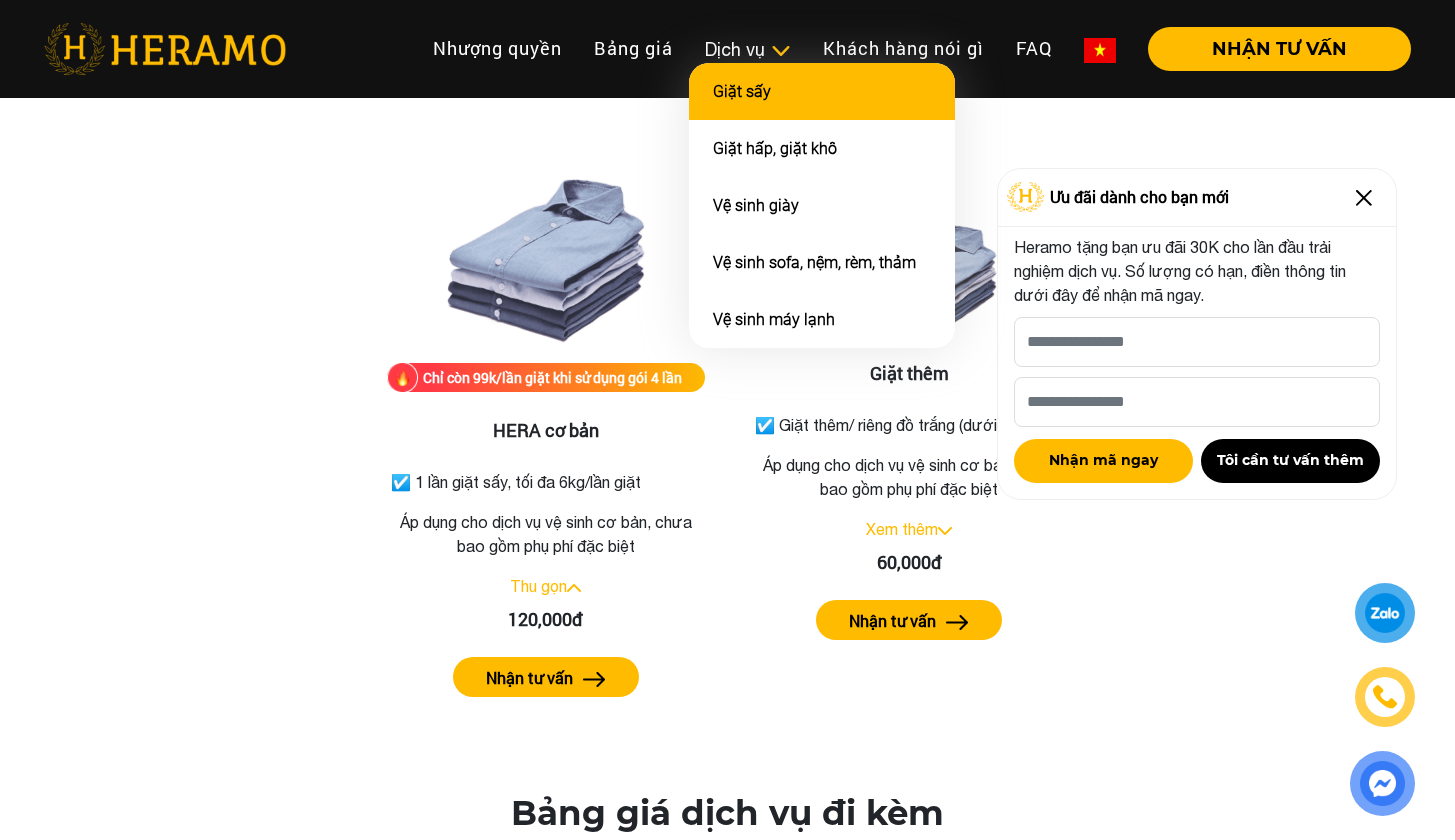 click on "Giặt sấy" at bounding box center (742, 91) 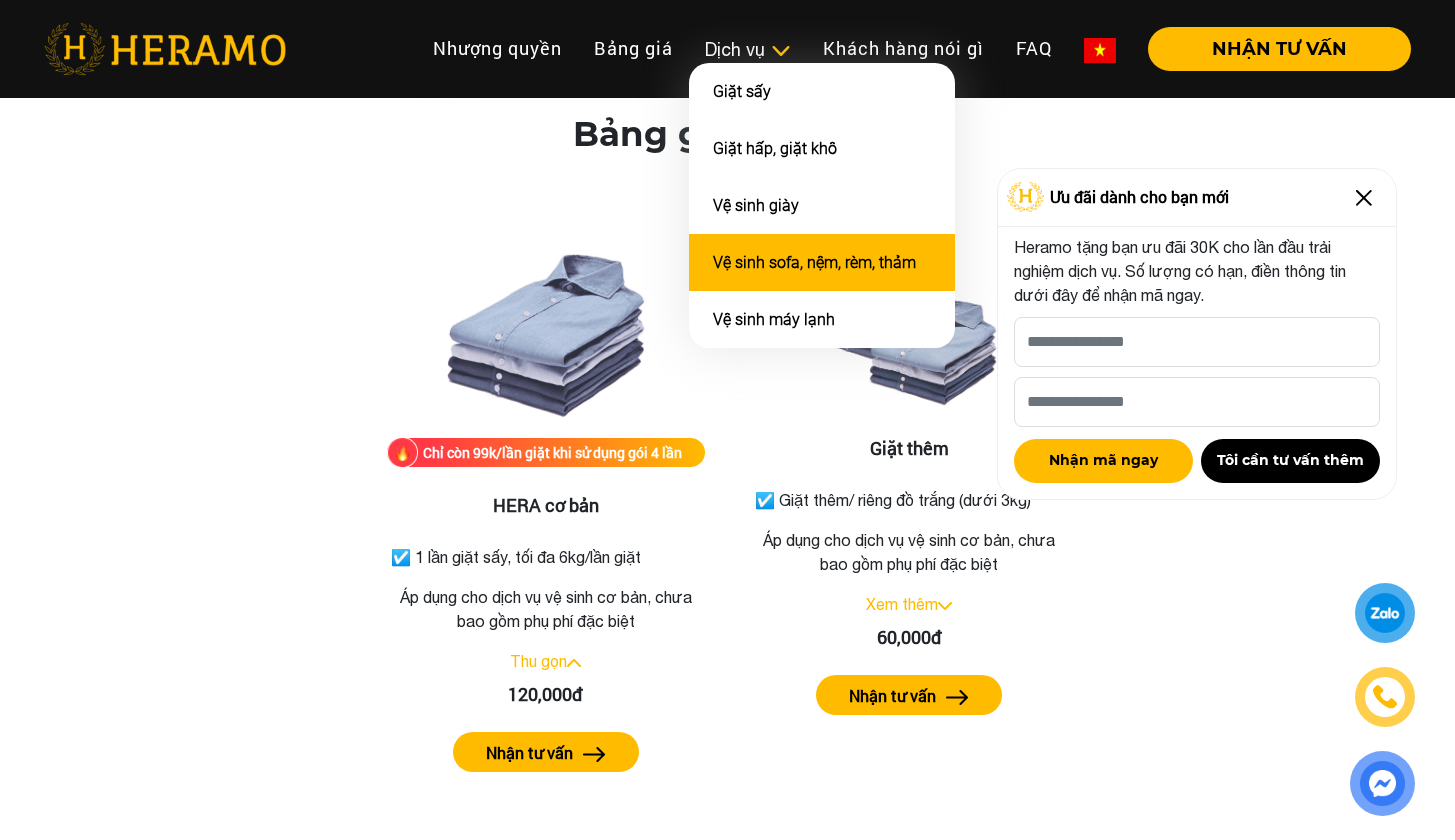 click on "Vệ sinh sofa, nệm, rèm, thảm" at bounding box center [814, 262] 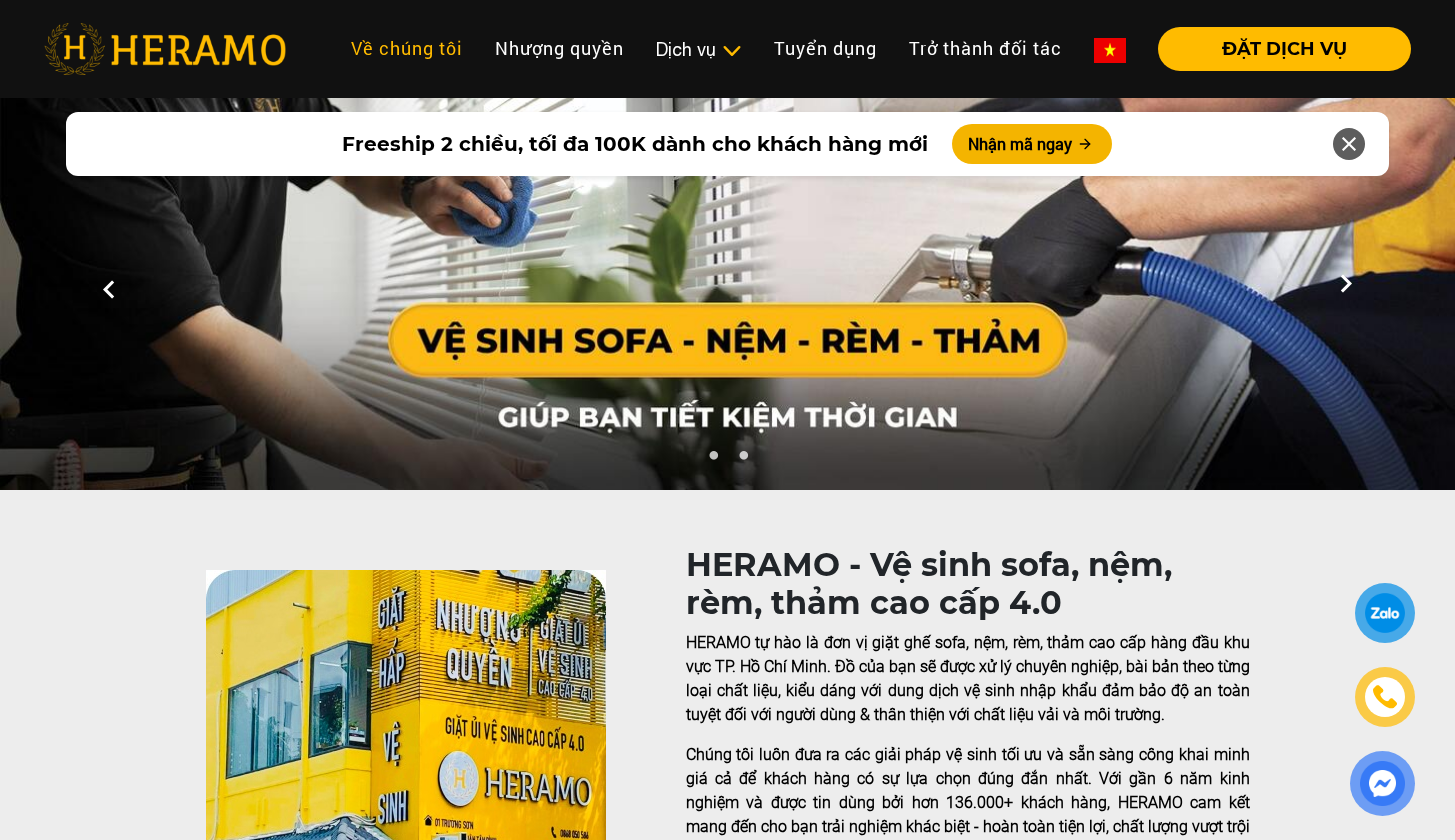 scroll, scrollTop: 0, scrollLeft: 0, axis: both 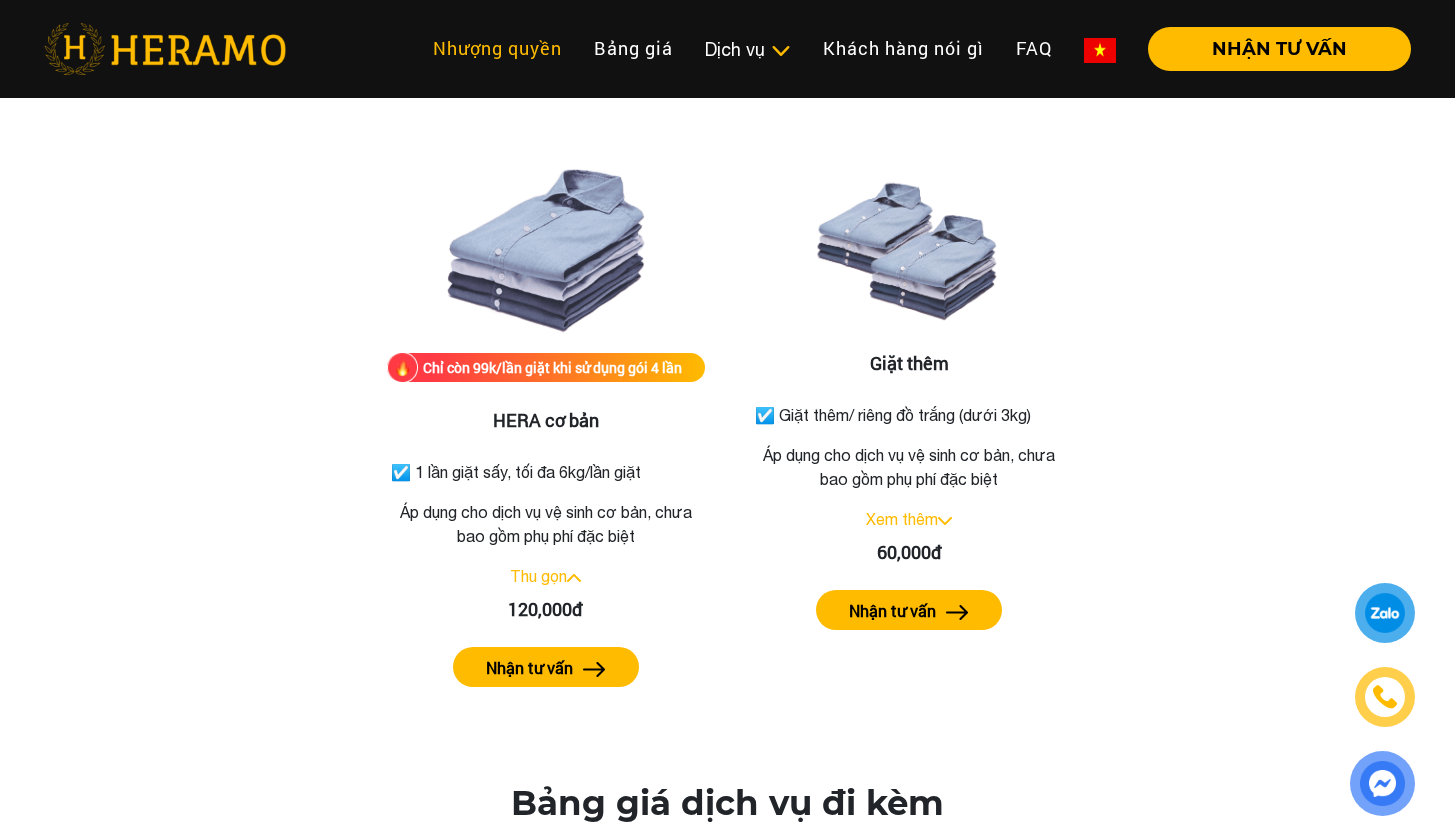 click on "Nhượng quyền" at bounding box center [497, 48] 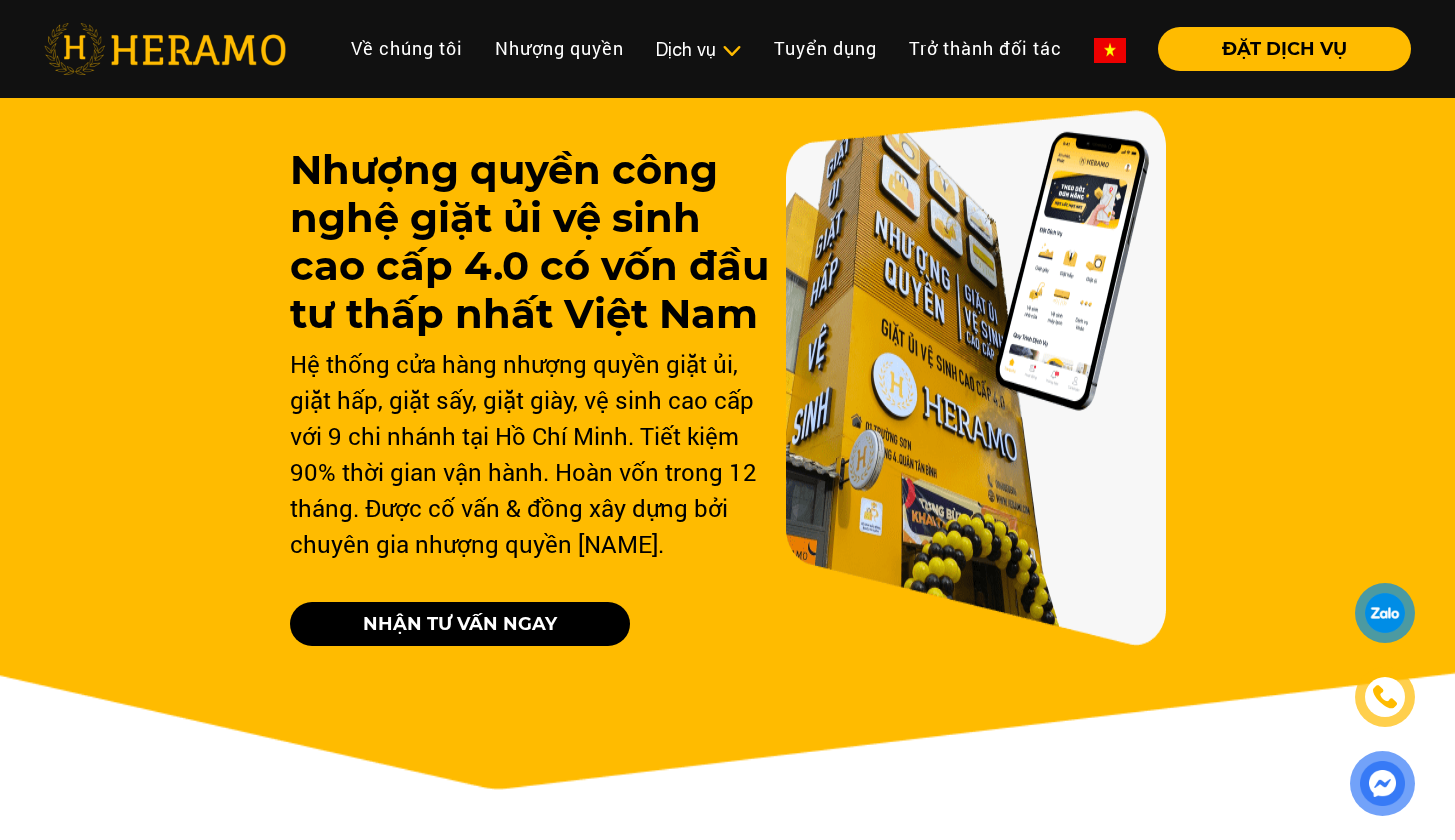 scroll, scrollTop: 0, scrollLeft: 0, axis: both 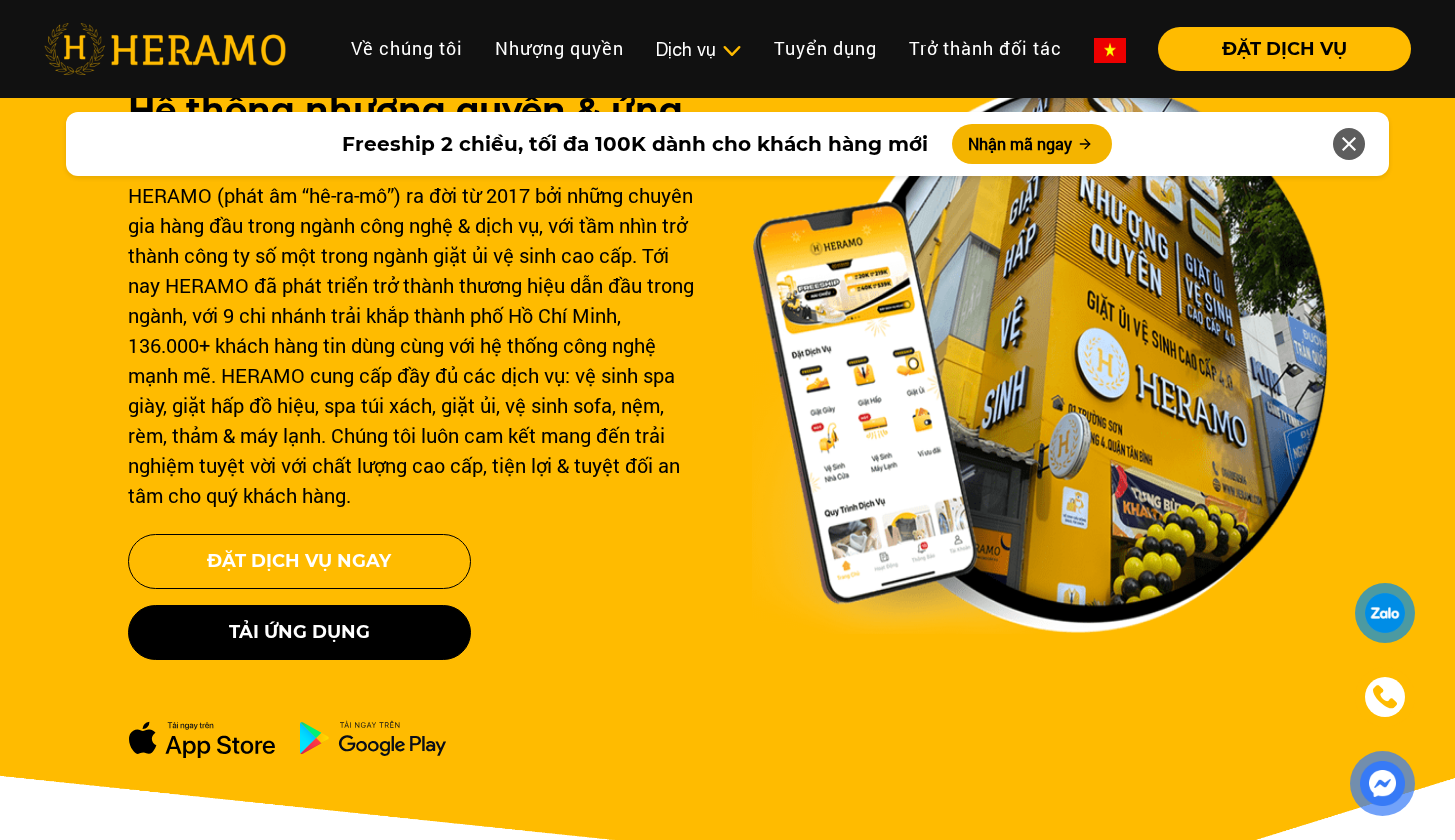 click on "Đặt Dịch Vụ Ngay" at bounding box center (299, 561) 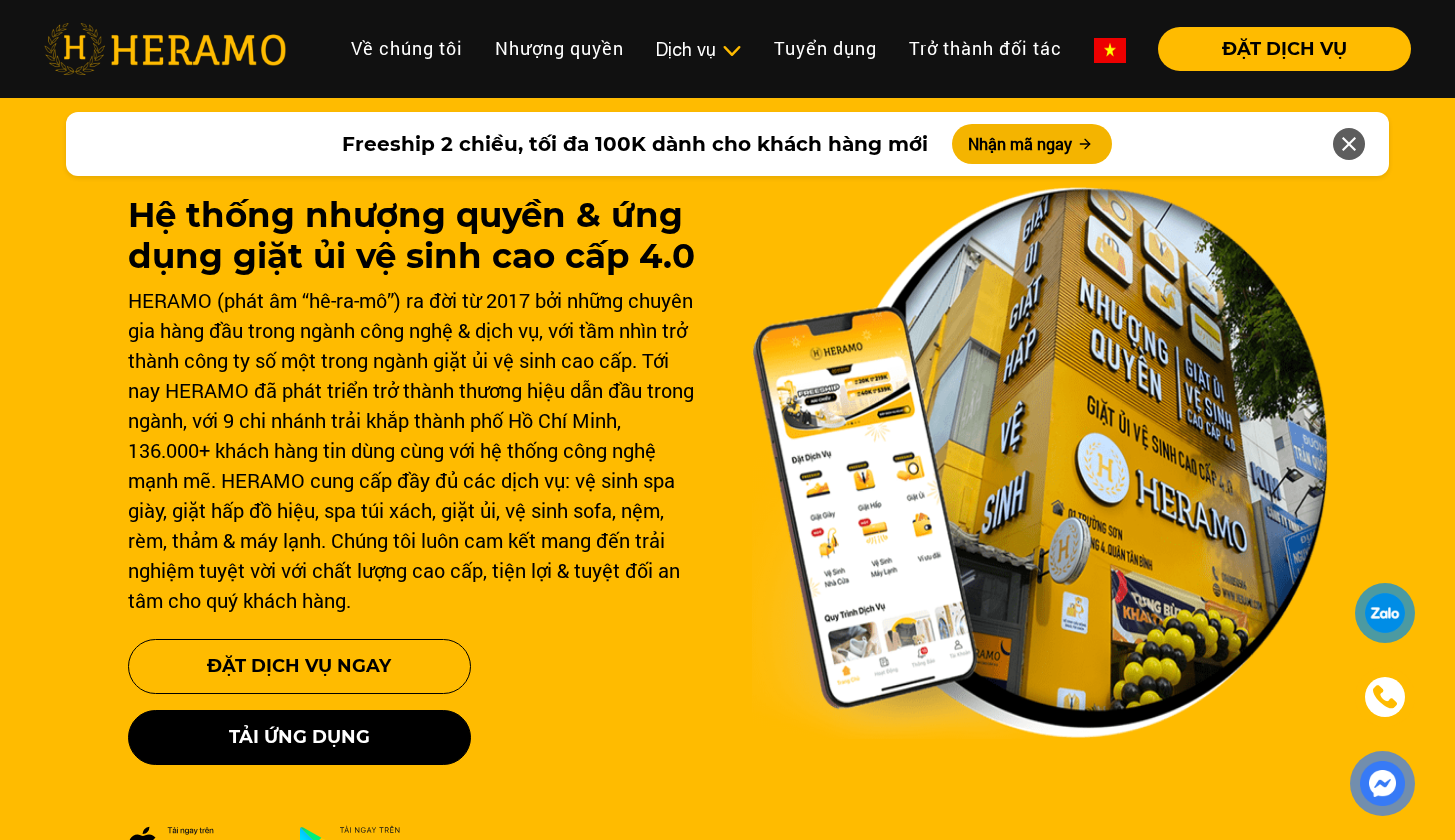 scroll, scrollTop: 6, scrollLeft: 0, axis: vertical 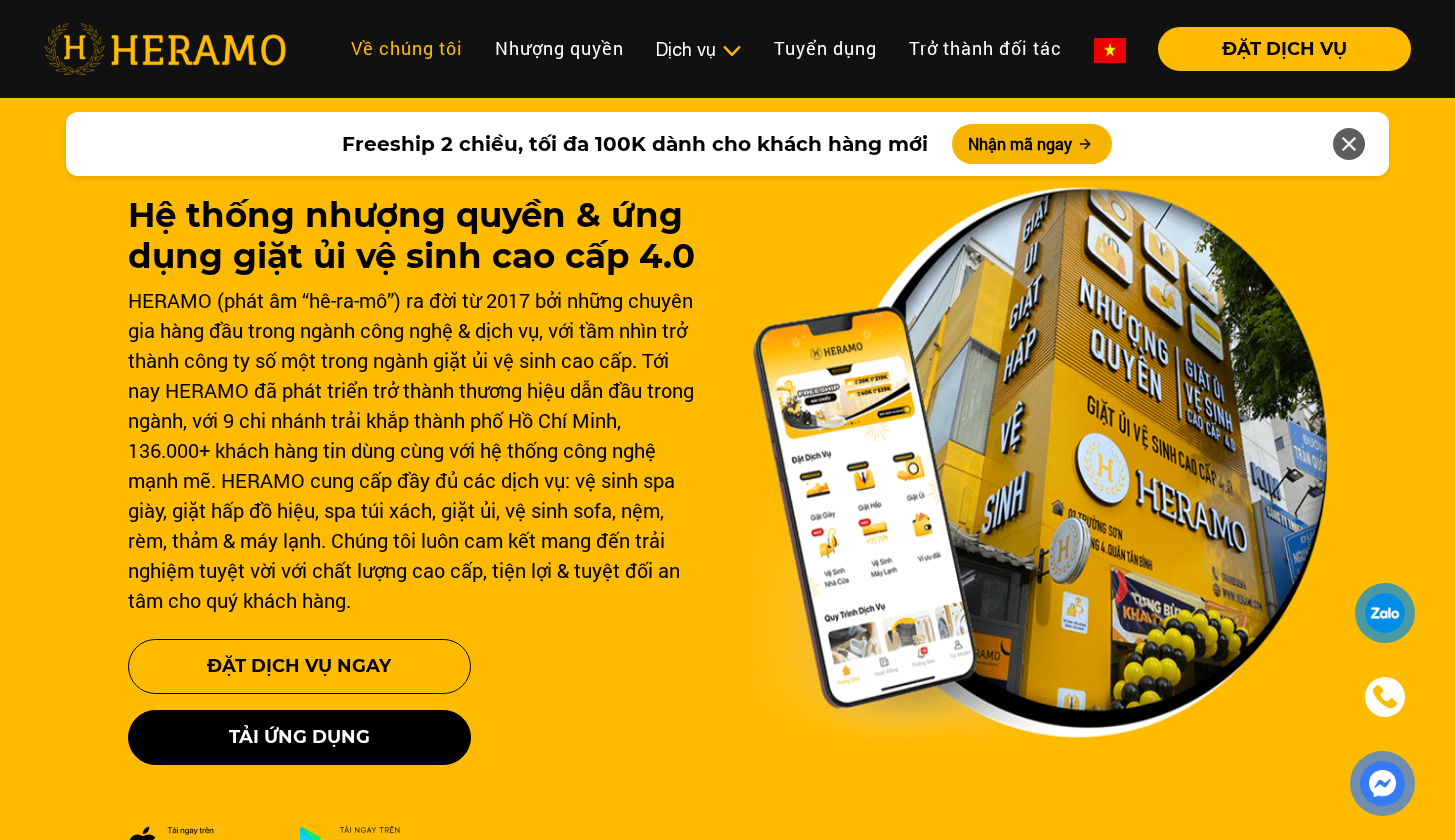 click on "Về chúng tôi" at bounding box center (407, 48) 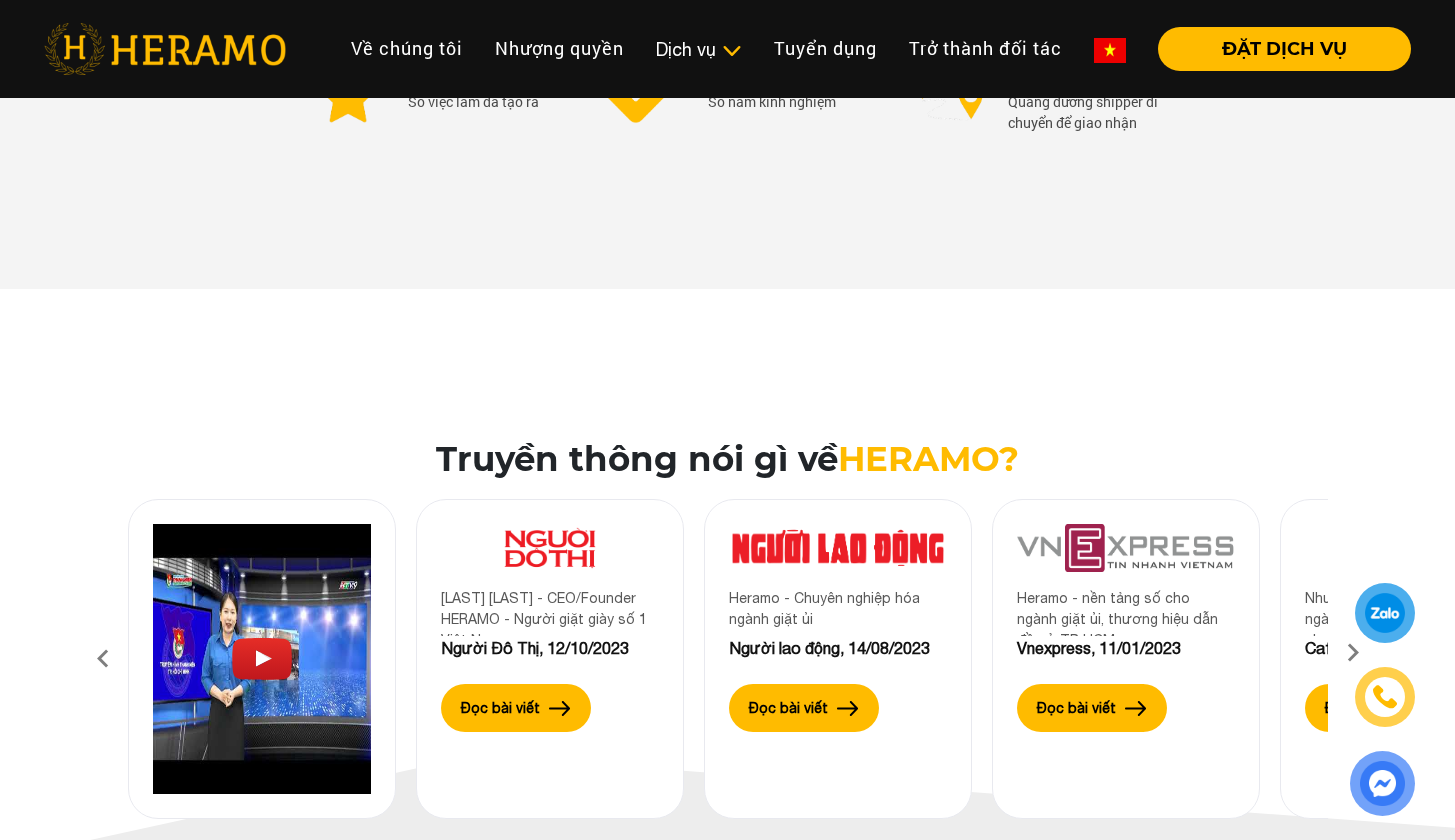 scroll, scrollTop: 2992, scrollLeft: 0, axis: vertical 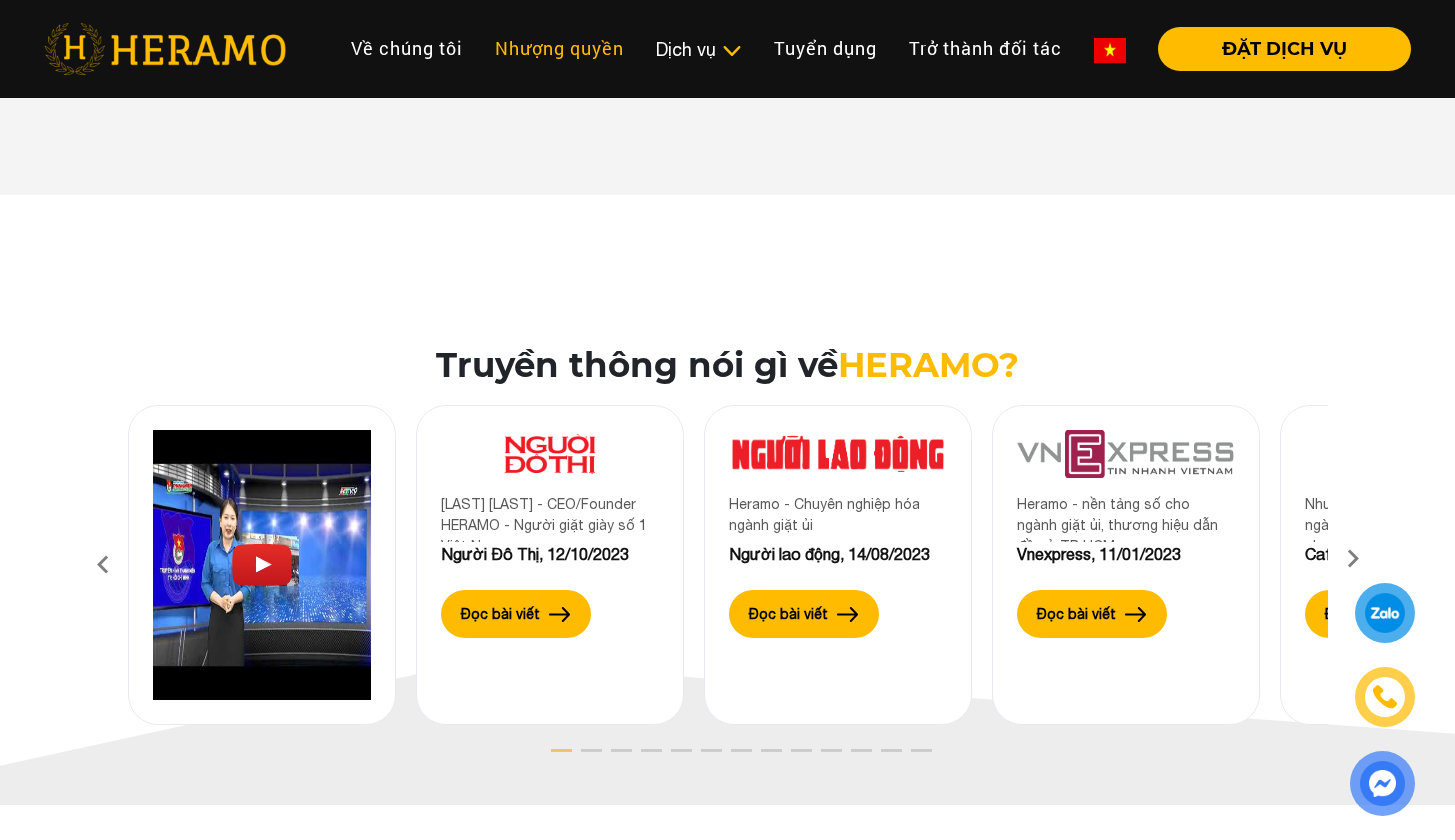click on "Nhượng quyền" at bounding box center [559, 48] 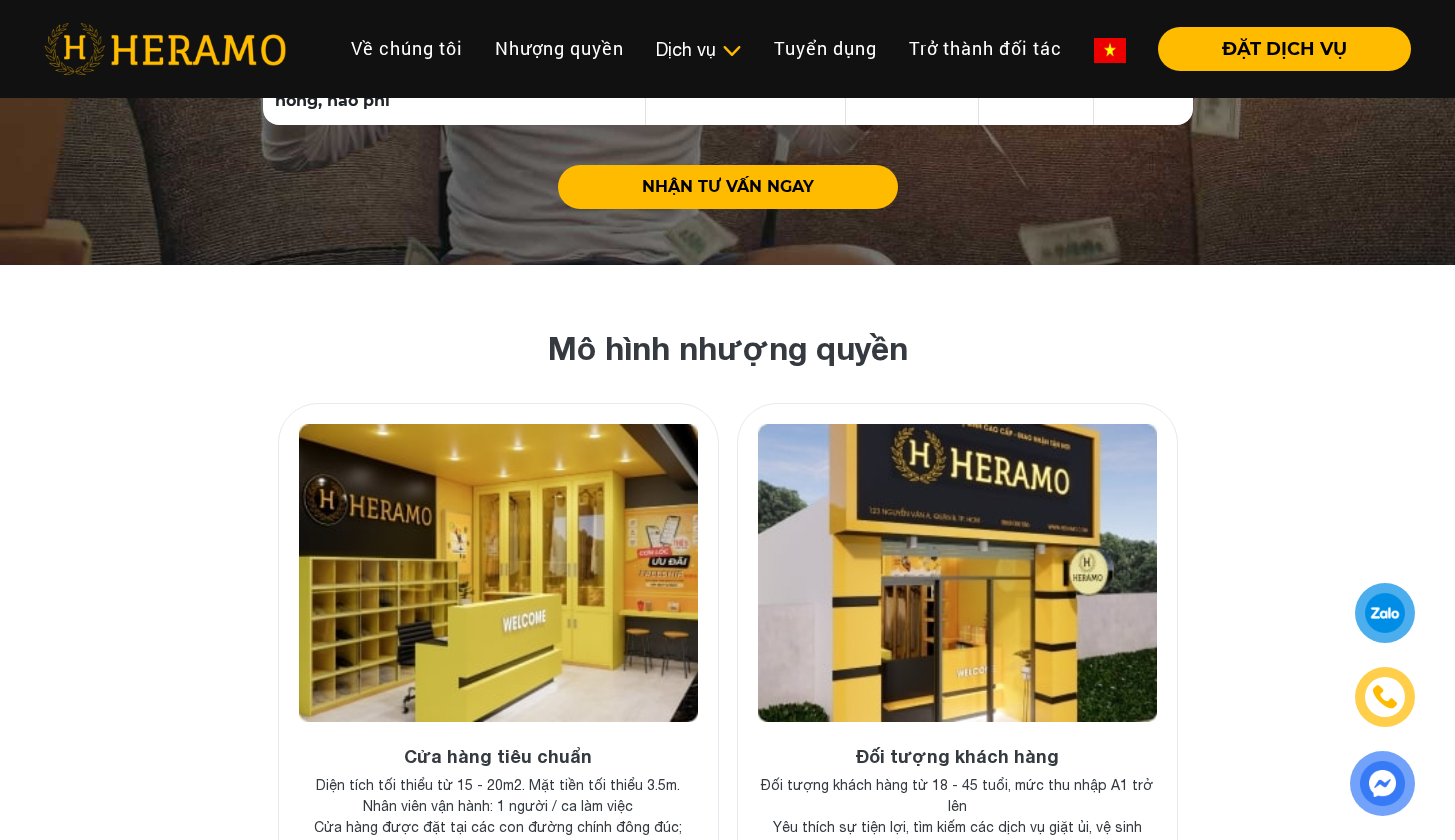 scroll, scrollTop: 7239, scrollLeft: 0, axis: vertical 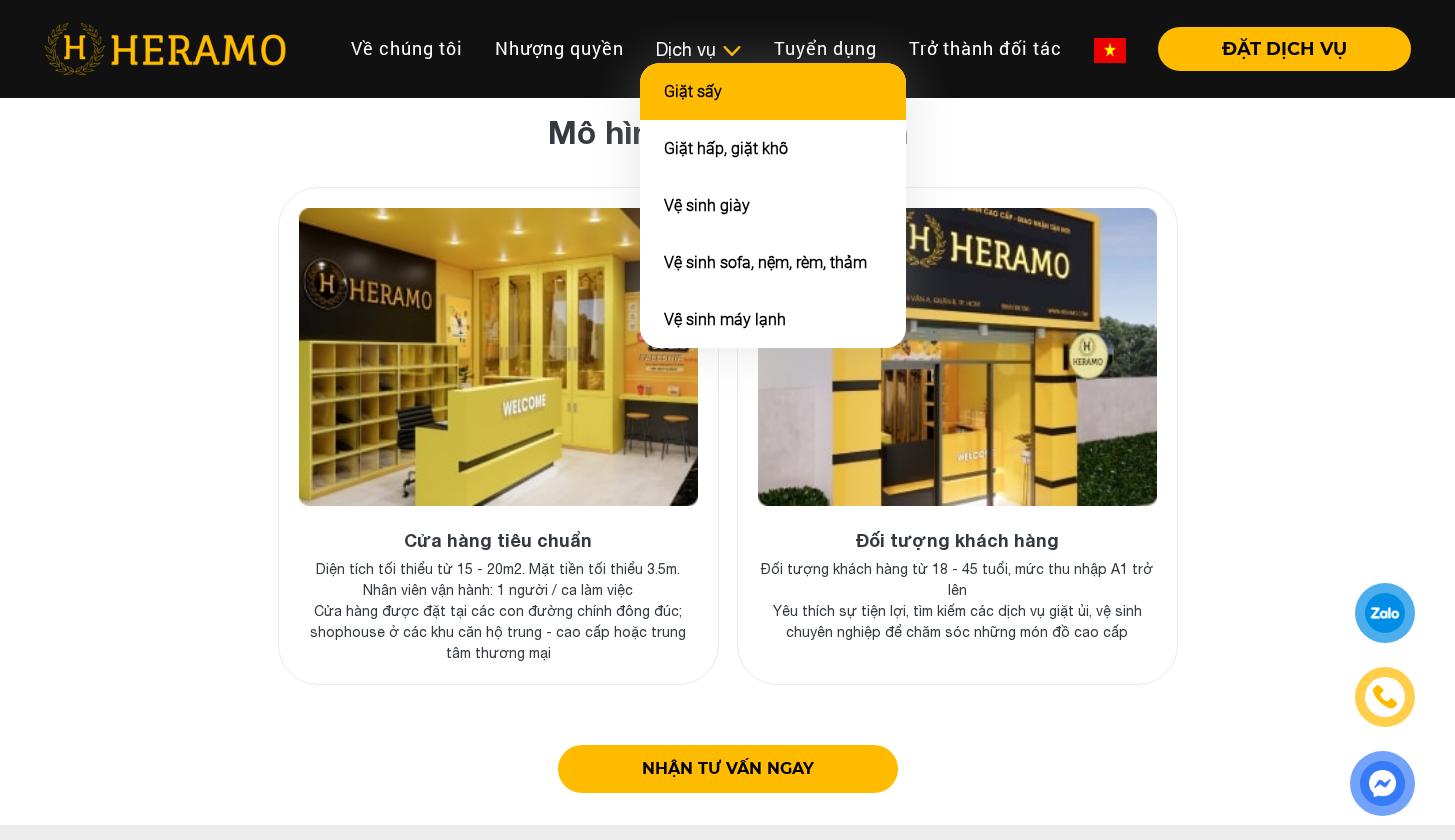 click on "Giặt sấy" at bounding box center (693, 91) 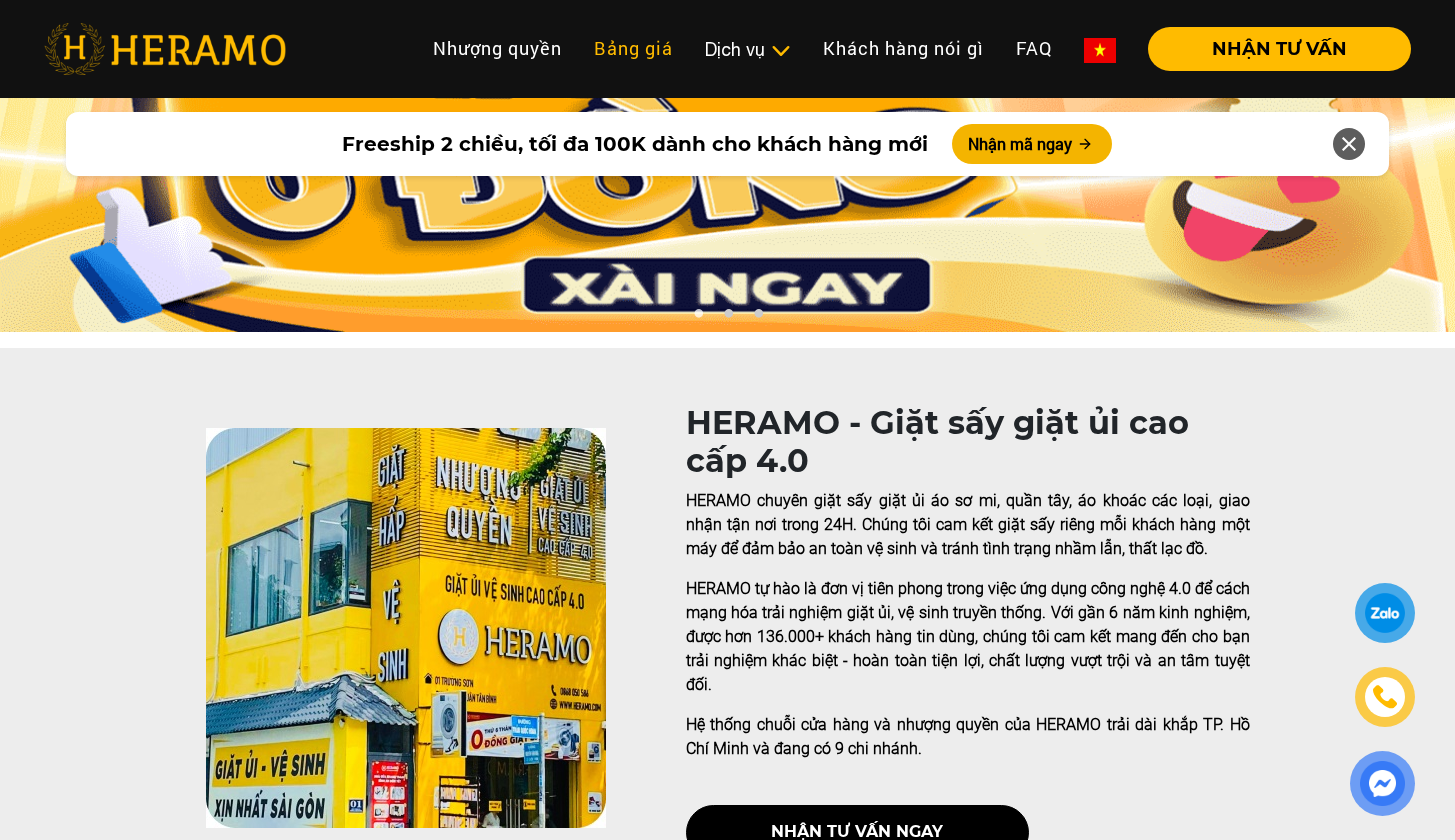 scroll, scrollTop: 0, scrollLeft: 0, axis: both 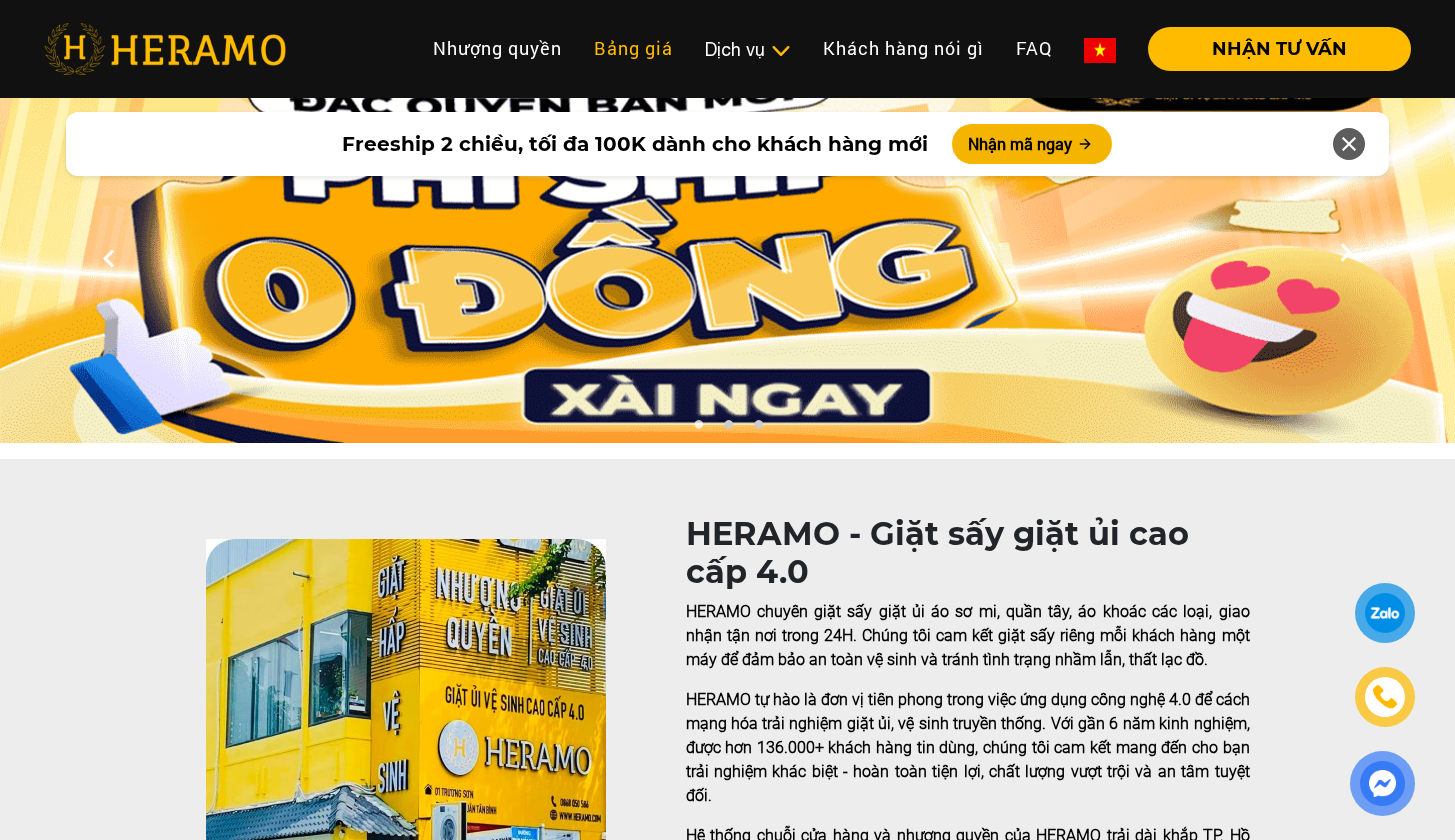 click on "Bảng giá" at bounding box center (633, 48) 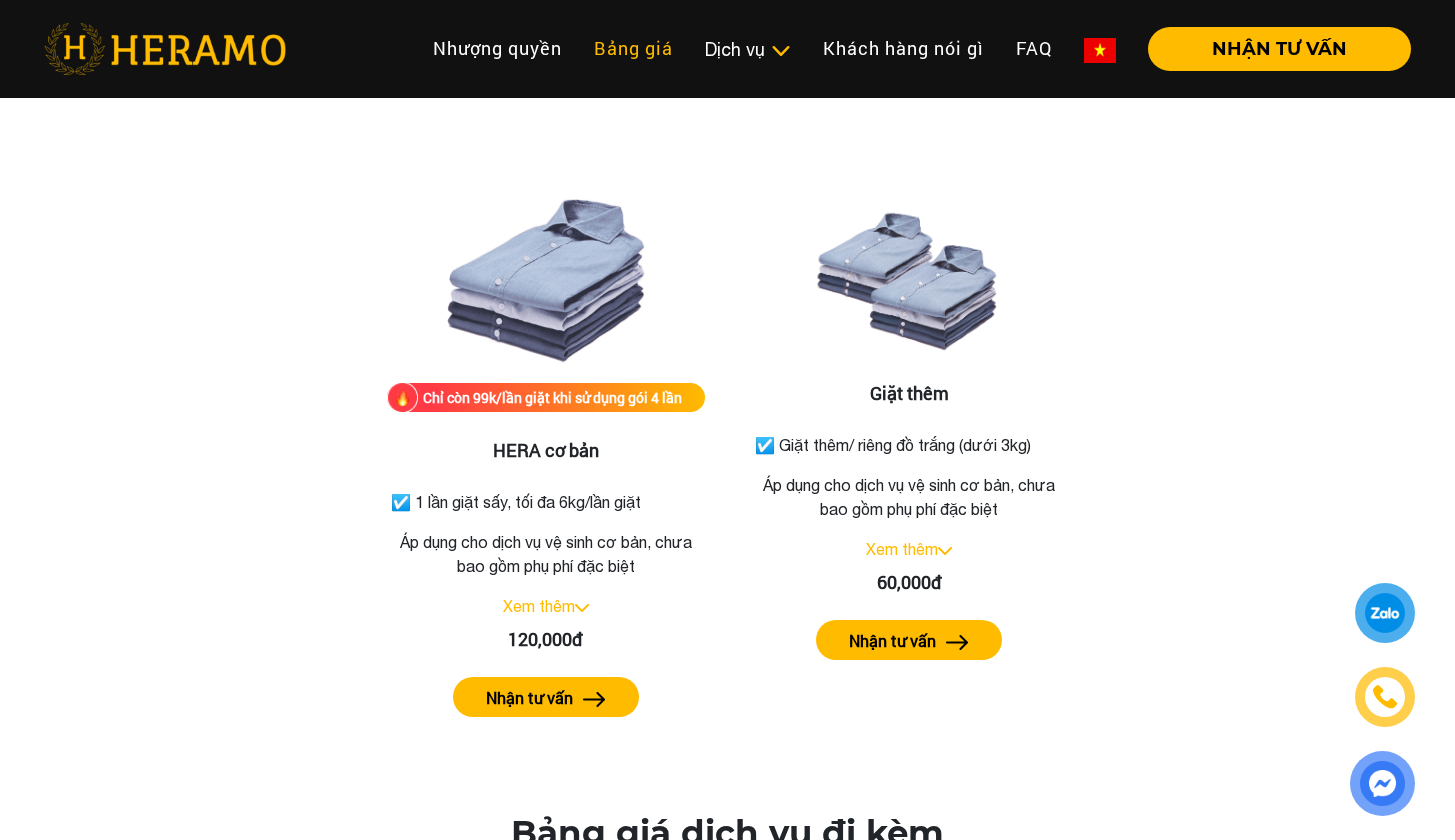 scroll, scrollTop: 2500, scrollLeft: 0, axis: vertical 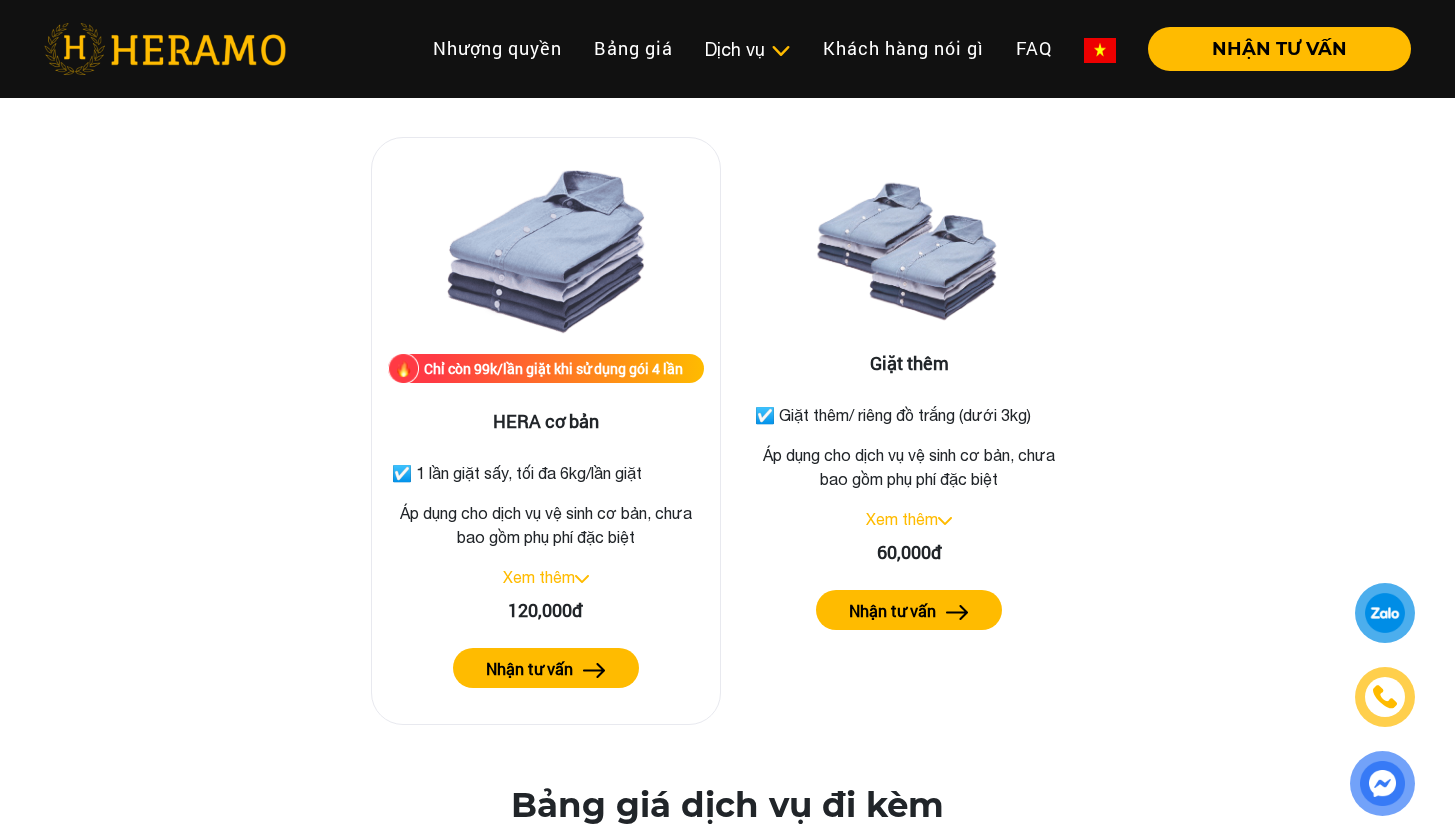 click on "Chỉ còn 99k/lần giặt khi sử dụng gói 4 lần" at bounding box center [546, 368] 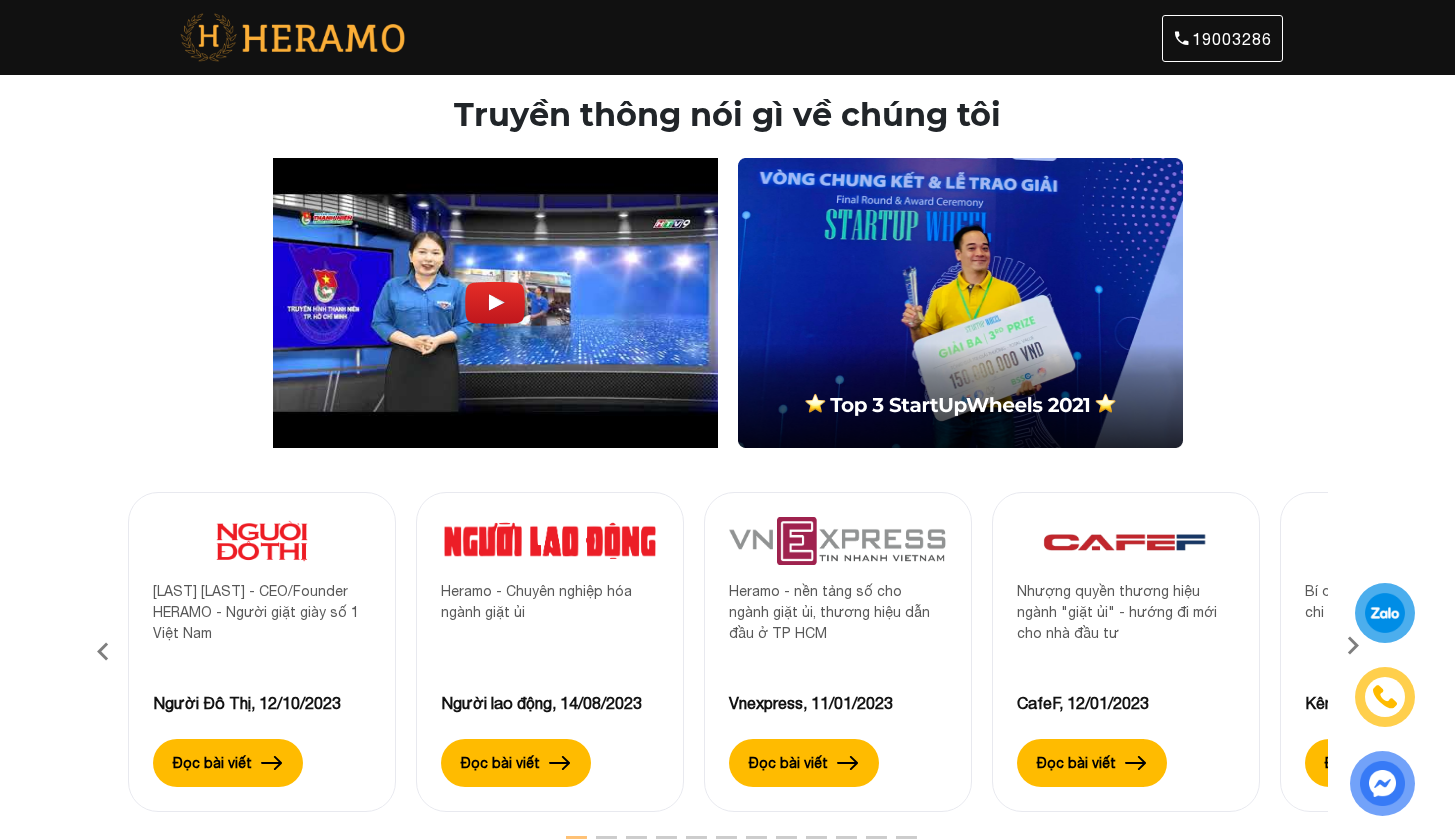 scroll, scrollTop: 972, scrollLeft: 0, axis: vertical 